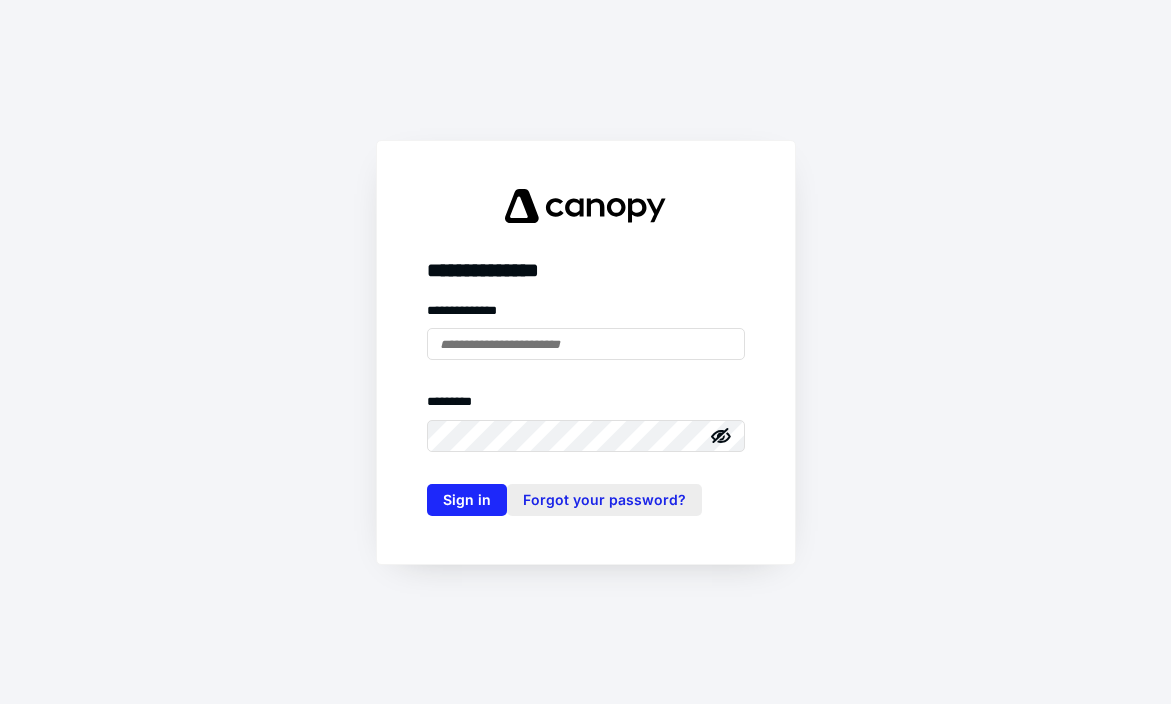 scroll, scrollTop: 0, scrollLeft: 0, axis: both 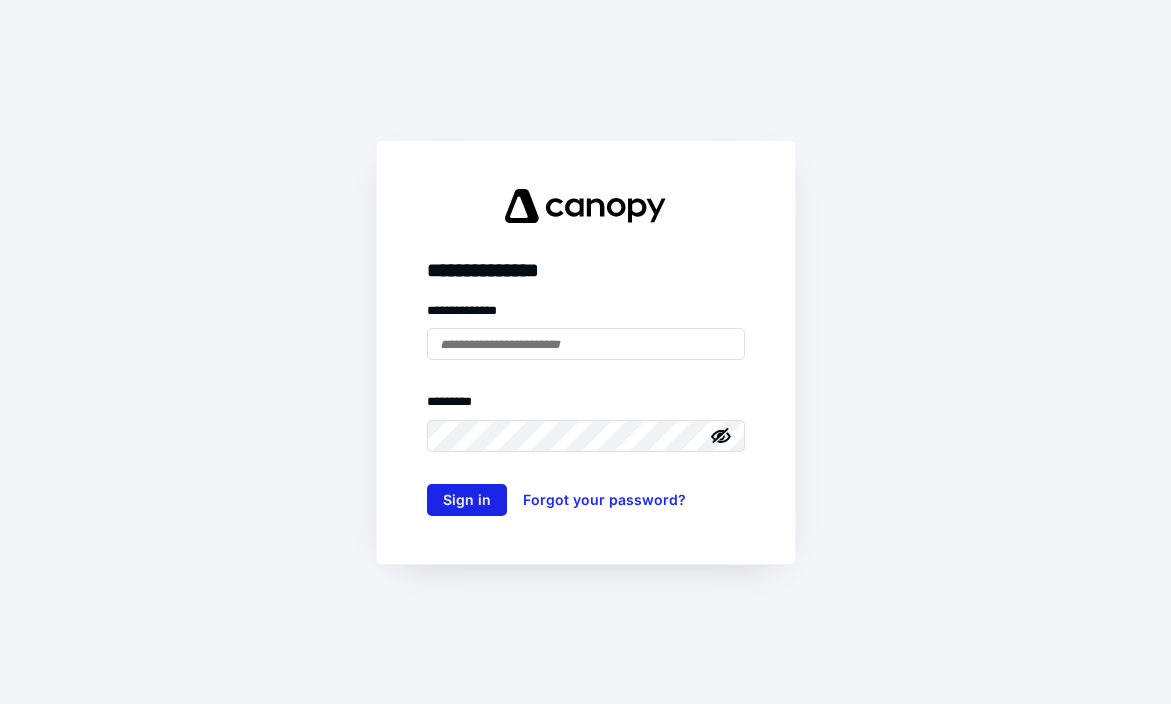 type on "**********" 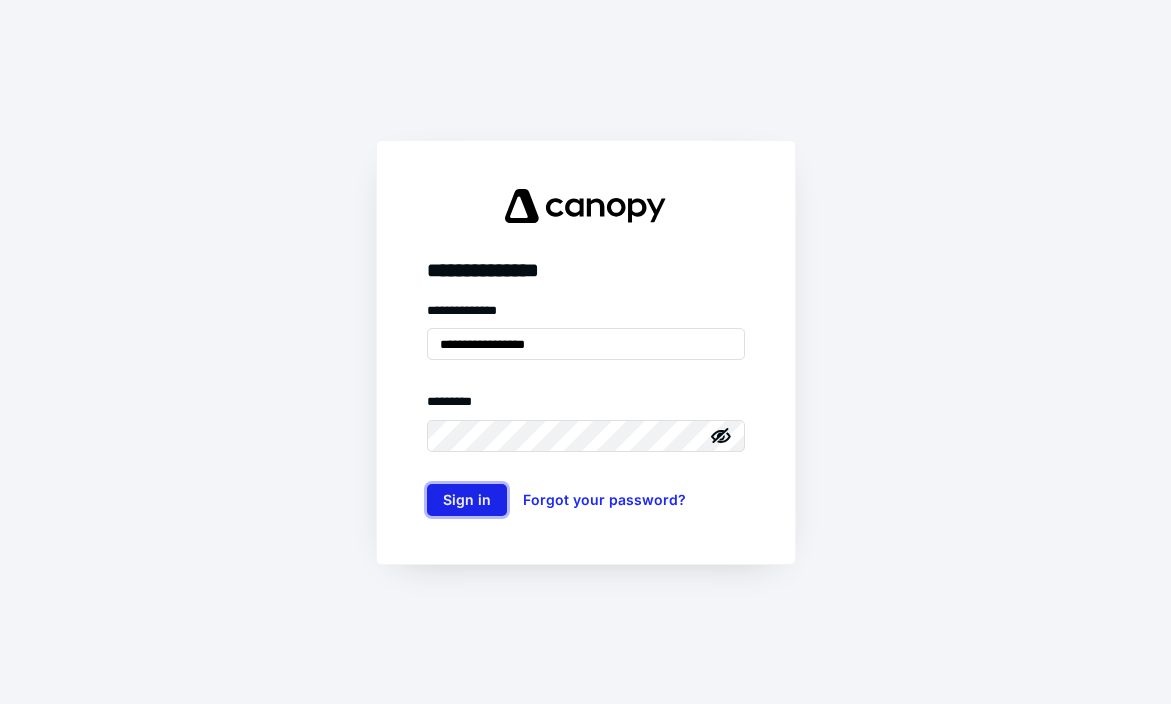 click on "Sign in" at bounding box center [467, 500] 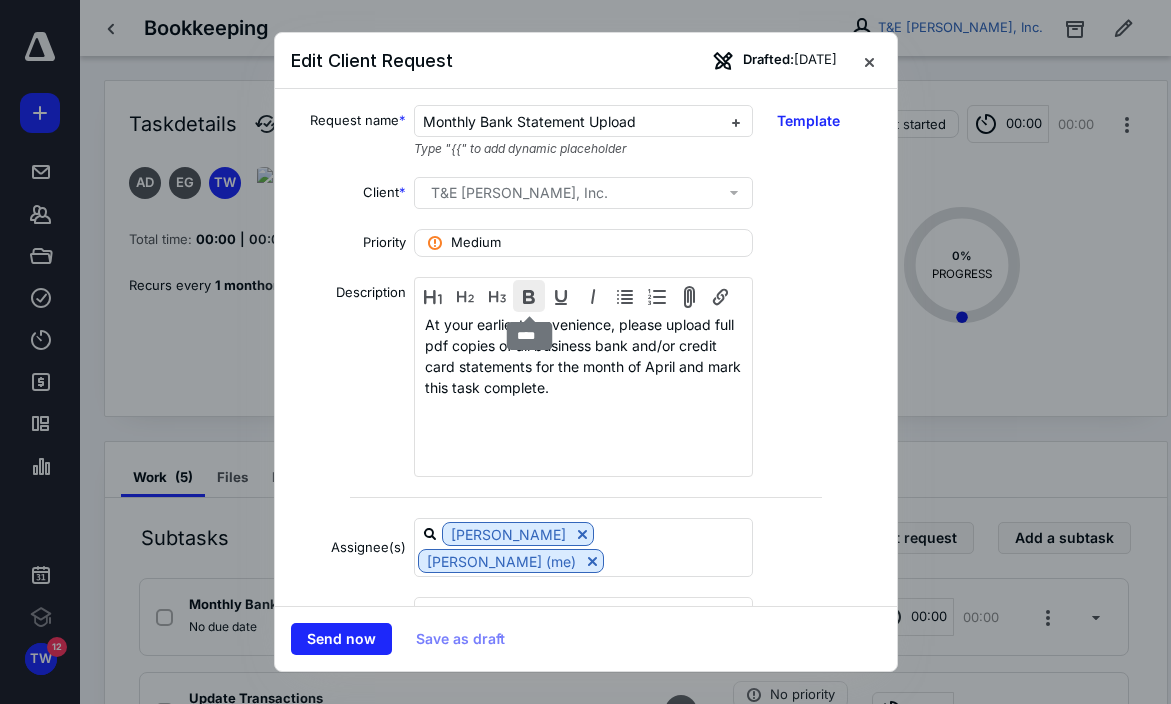 scroll, scrollTop: 0, scrollLeft: 0, axis: both 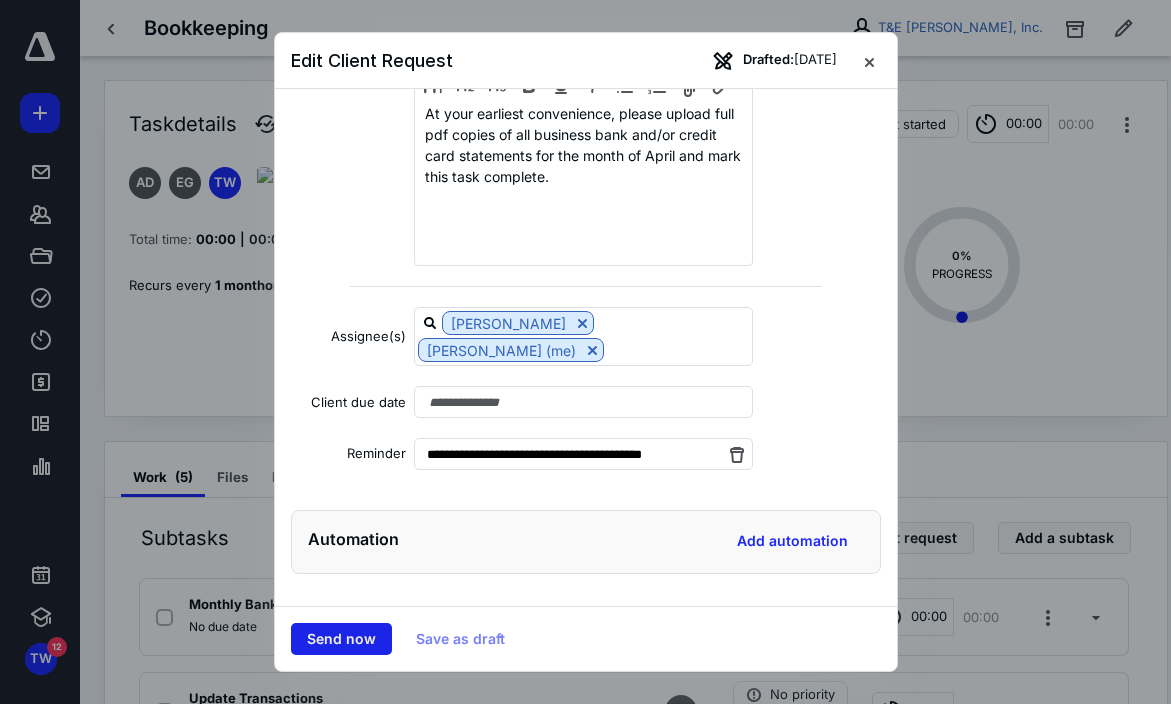click on "Send now" at bounding box center (341, 639) 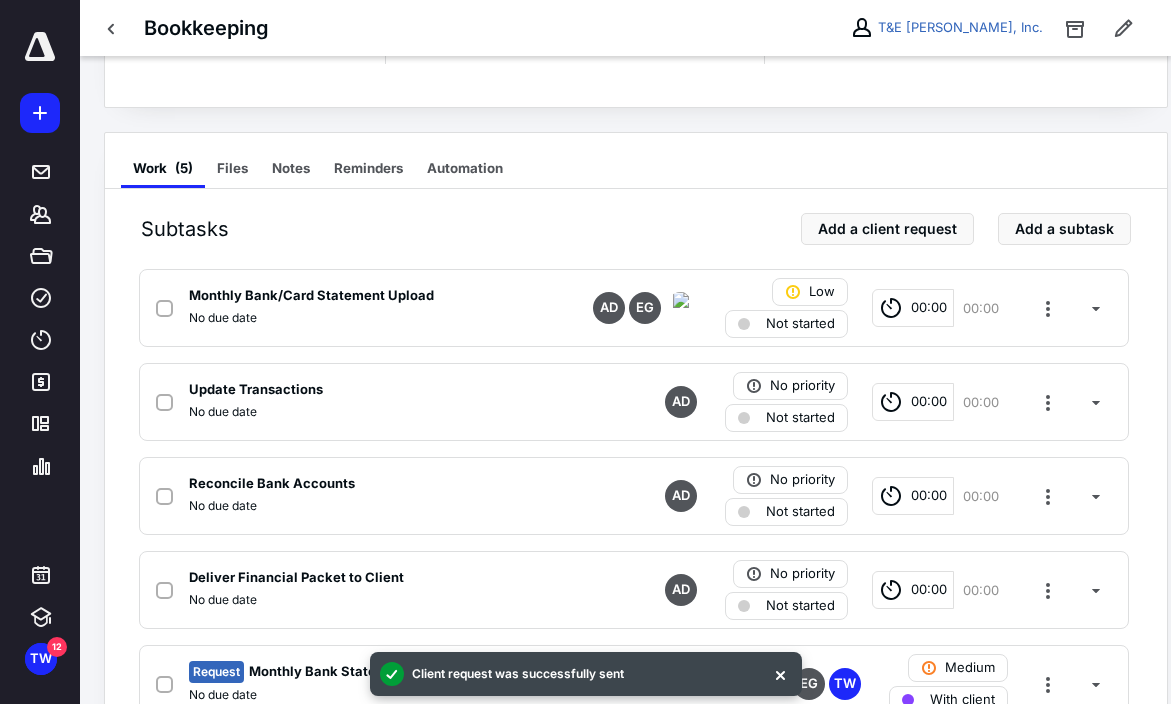 scroll, scrollTop: 377, scrollLeft: 0, axis: vertical 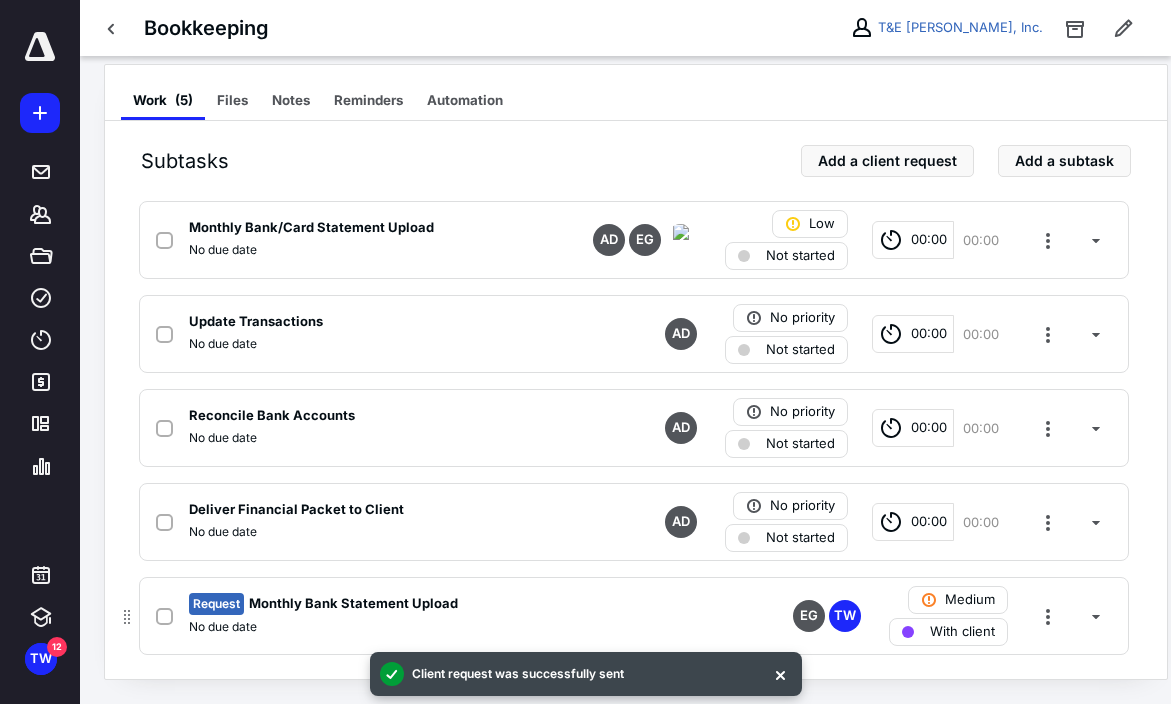 click on "Request  Monthly Bank Statement Upload No due date EG TW Medium With client" at bounding box center [634, 616] 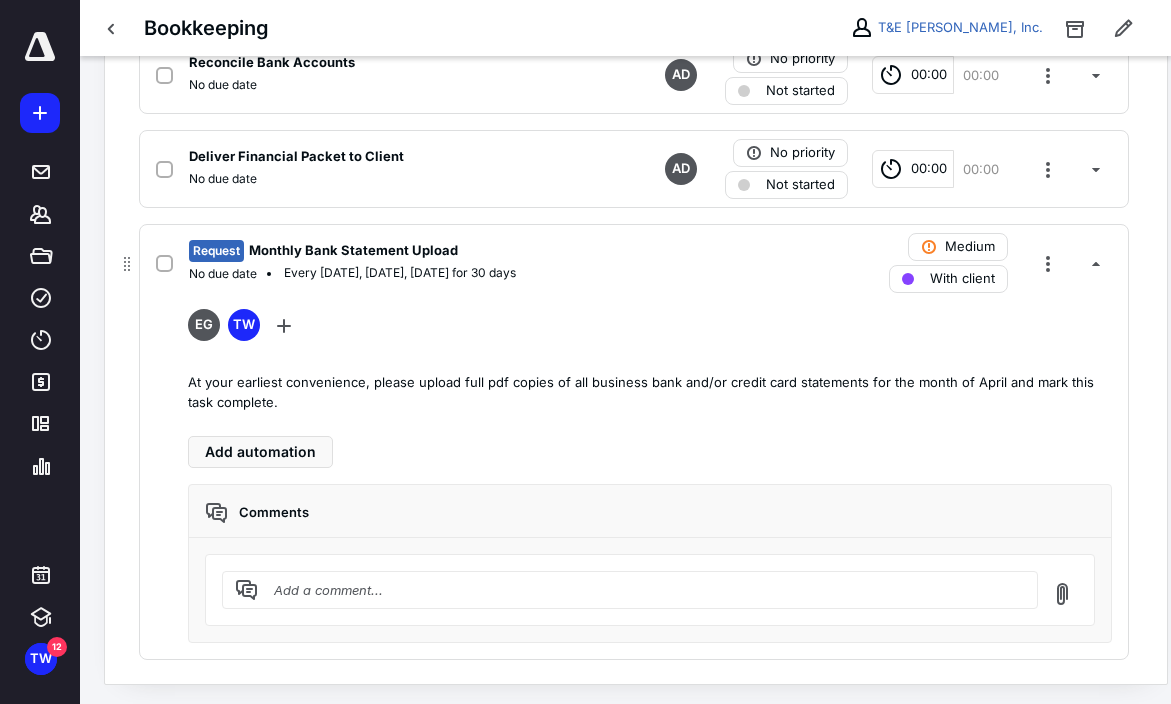 scroll, scrollTop: 735, scrollLeft: 0, axis: vertical 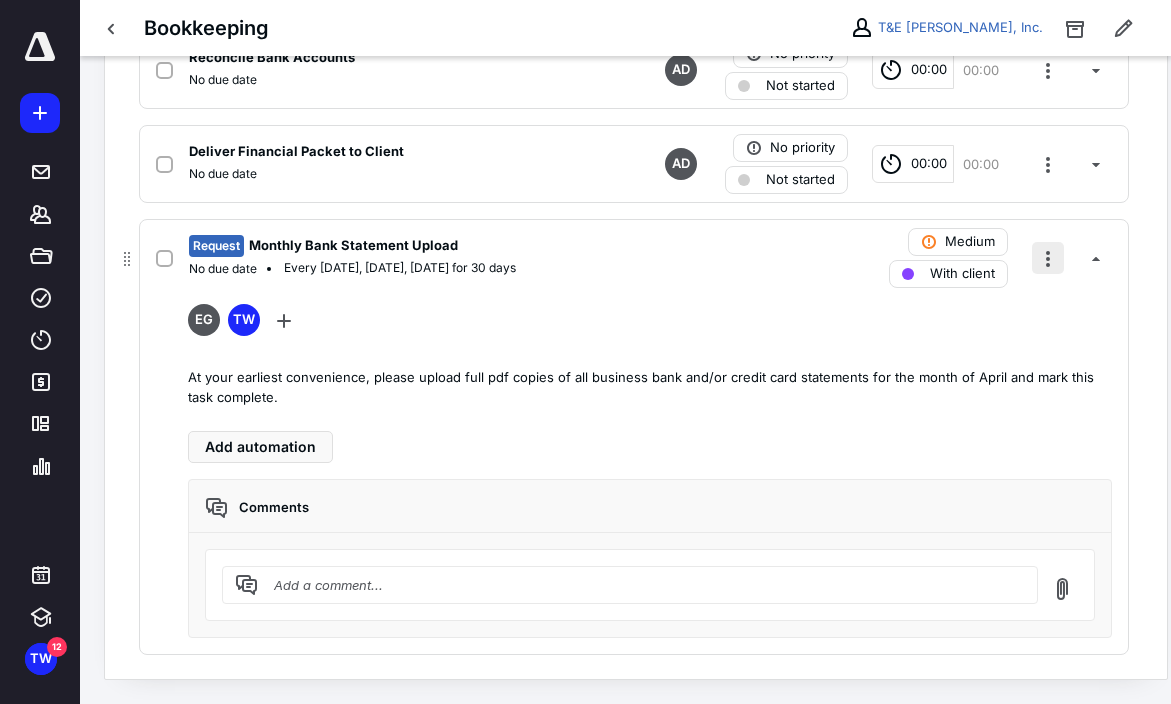 click at bounding box center (1048, 258) 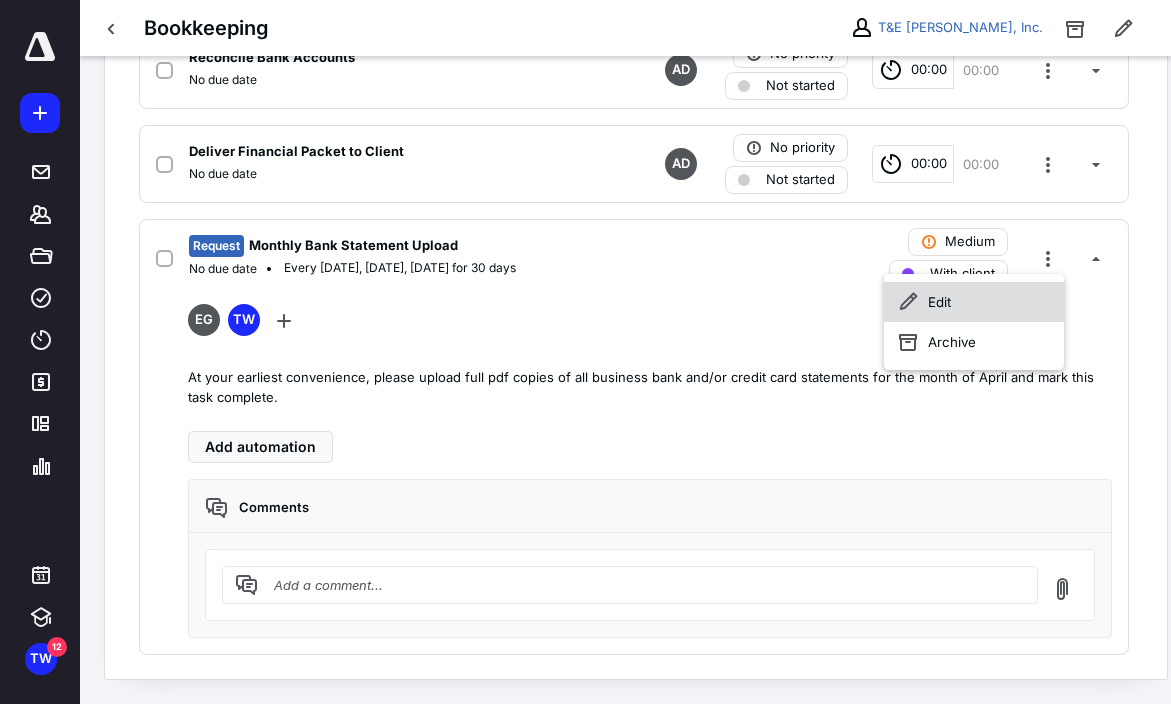 click on "Edit" at bounding box center [974, 302] 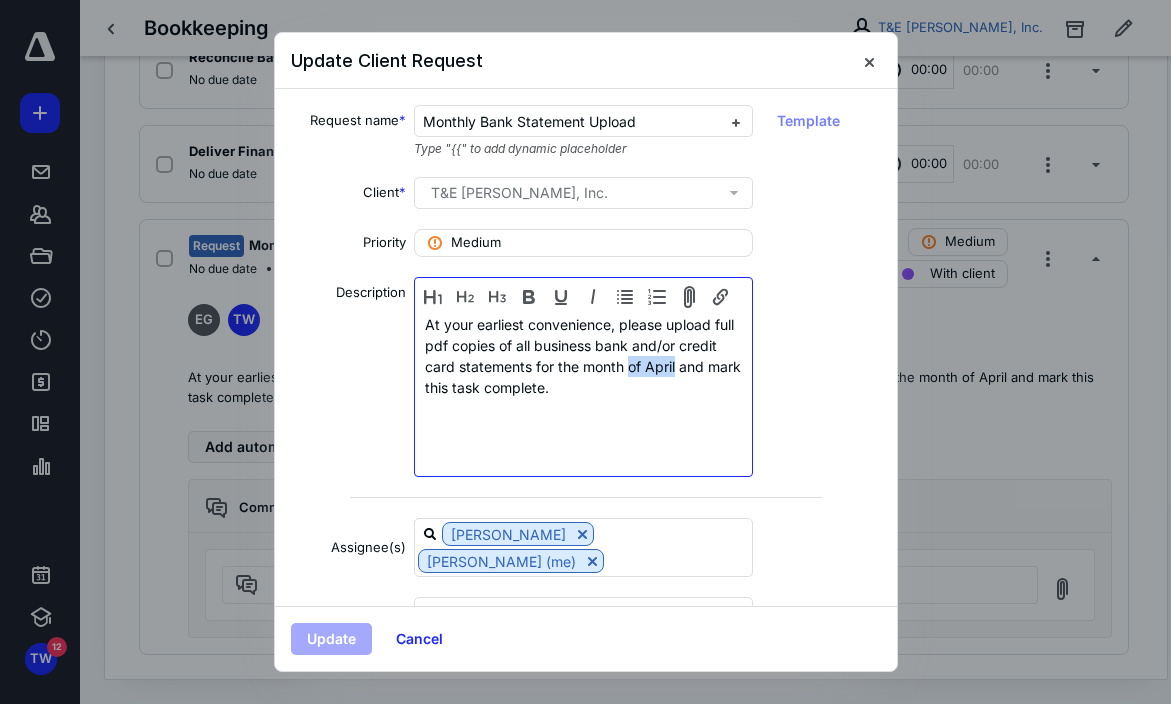 drag, startPoint x: 678, startPoint y: 361, endPoint x: 632, endPoint y: 367, distance: 46.389652 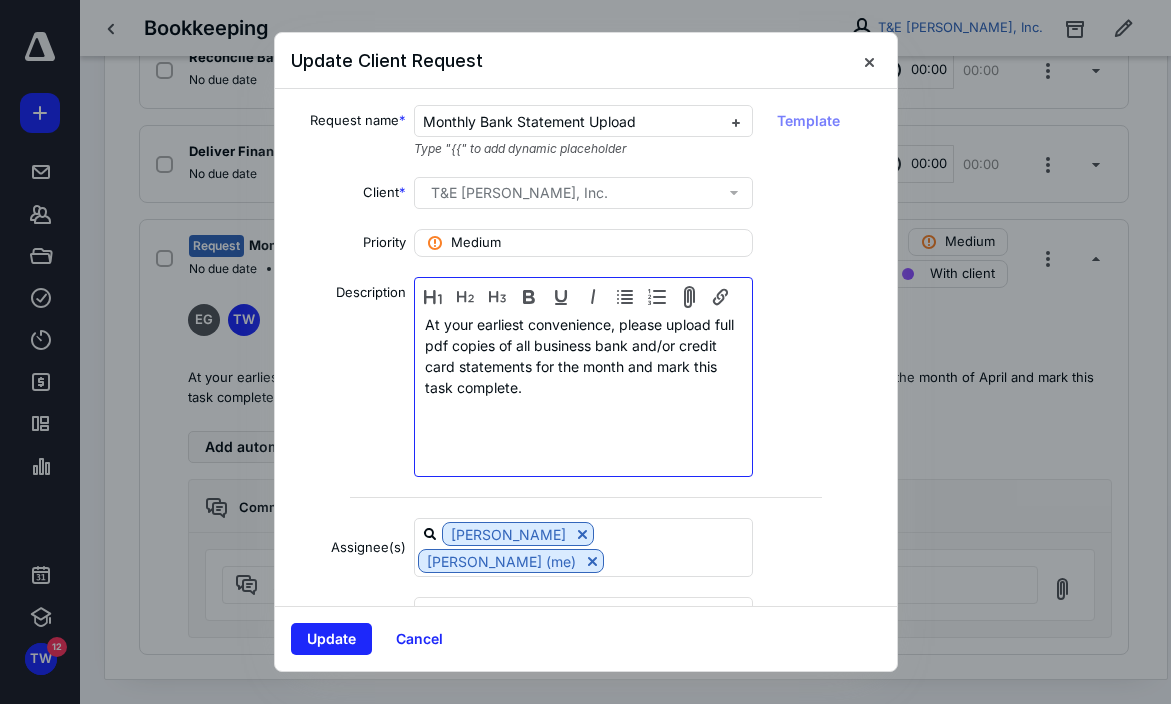 click on "At your earliest convenience, please upload full pdf copies of all business bank and/or credit card statements for the month and mark this task complete." at bounding box center (583, 379) 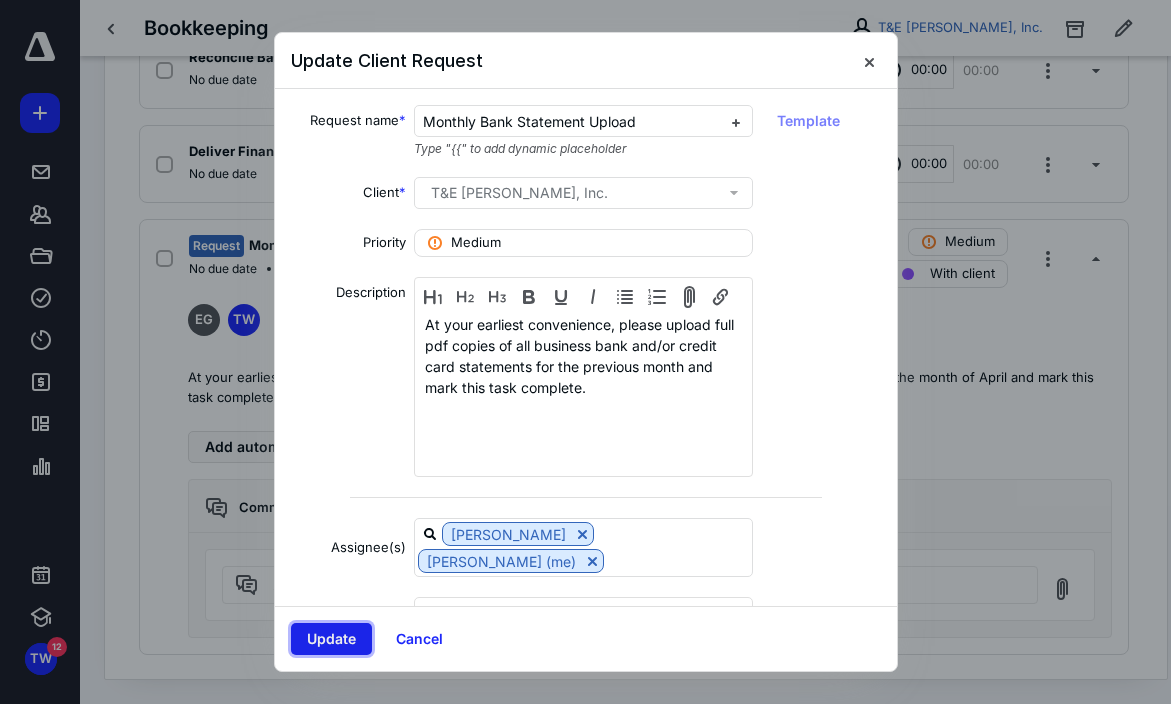 click on "Update" at bounding box center [331, 639] 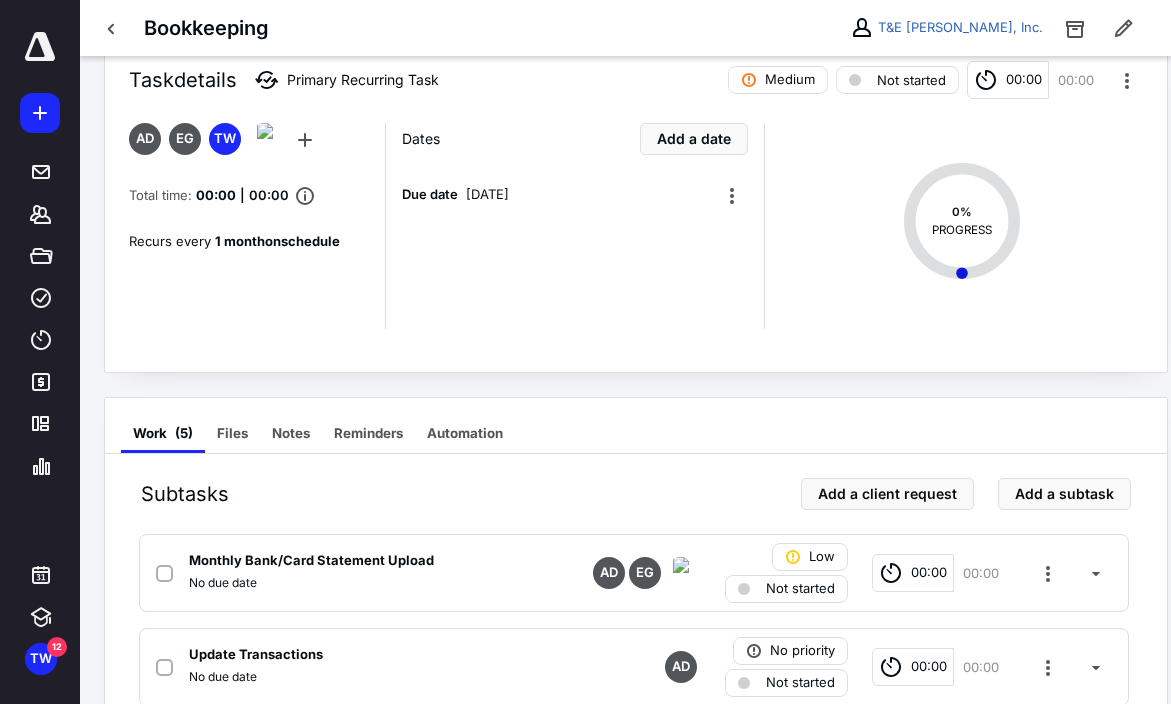 scroll, scrollTop: 0, scrollLeft: 0, axis: both 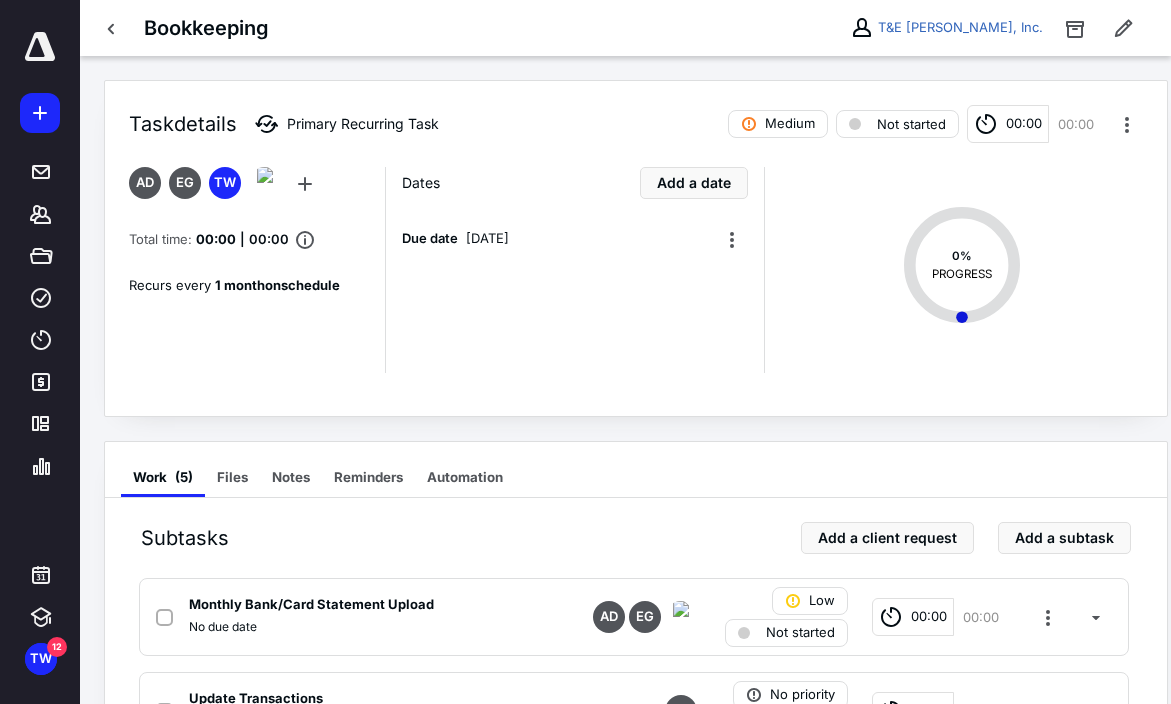click on "Task  details  Primary Recurring Task Medium Not started 00:00 00:00 AD EG TW Total time: 00:00 | 00:00 Recurs every   1   month  on  schedule Dates Add a date Due date [DATE] 0 % PROGRESS" at bounding box center [636, 248] 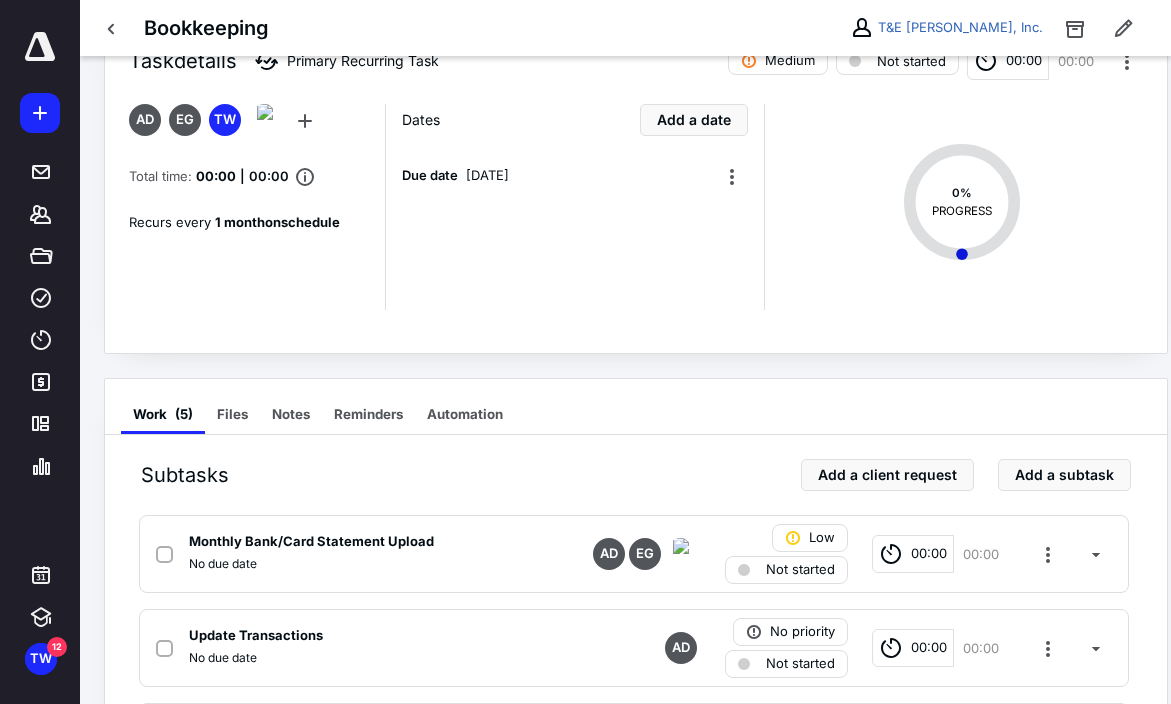 scroll, scrollTop: 0, scrollLeft: 0, axis: both 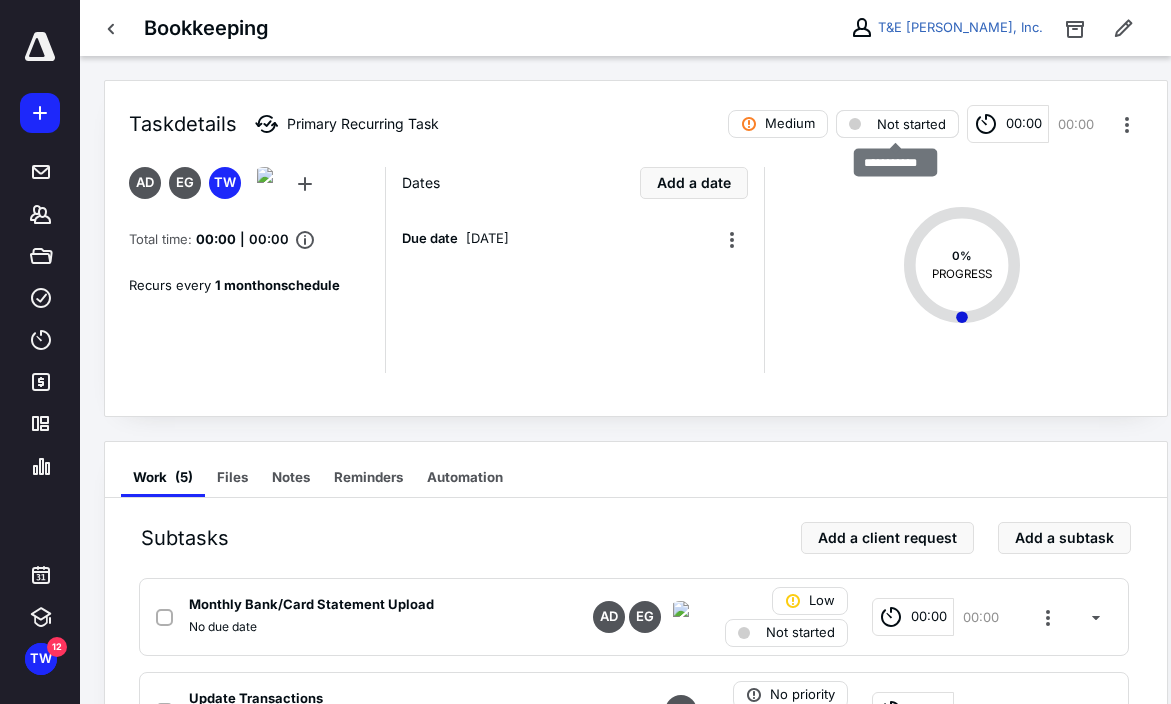 click on "Not started" at bounding box center (911, 124) 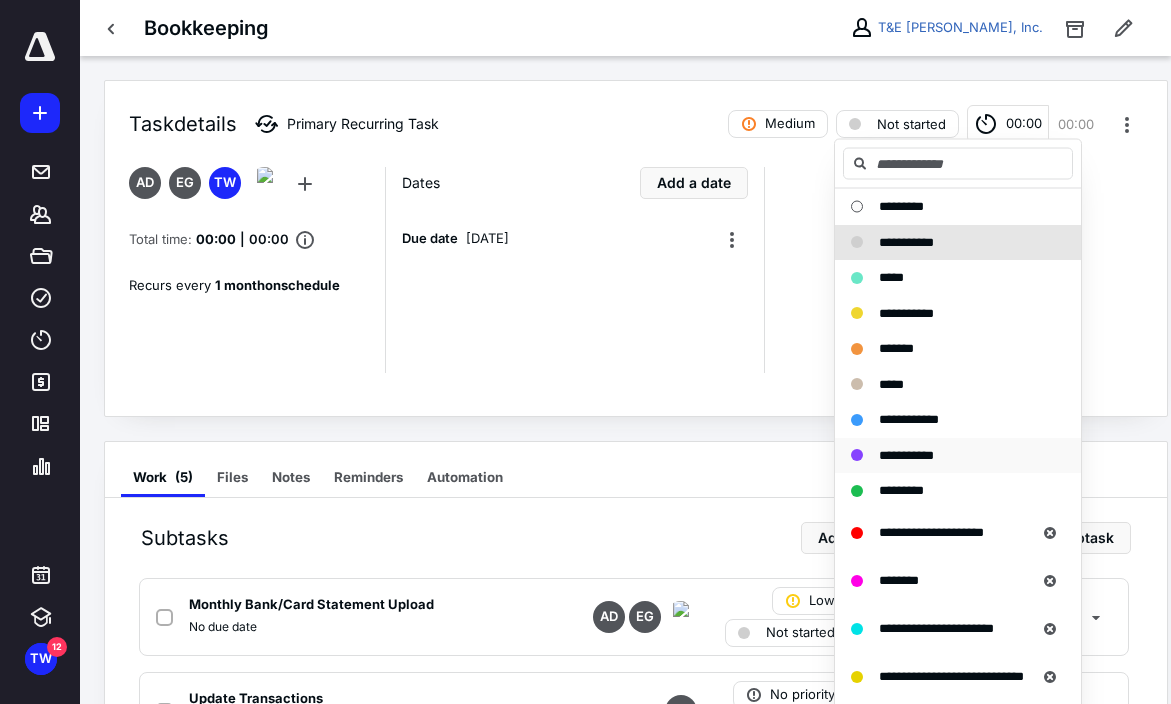 click on "**********" at bounding box center (906, 454) 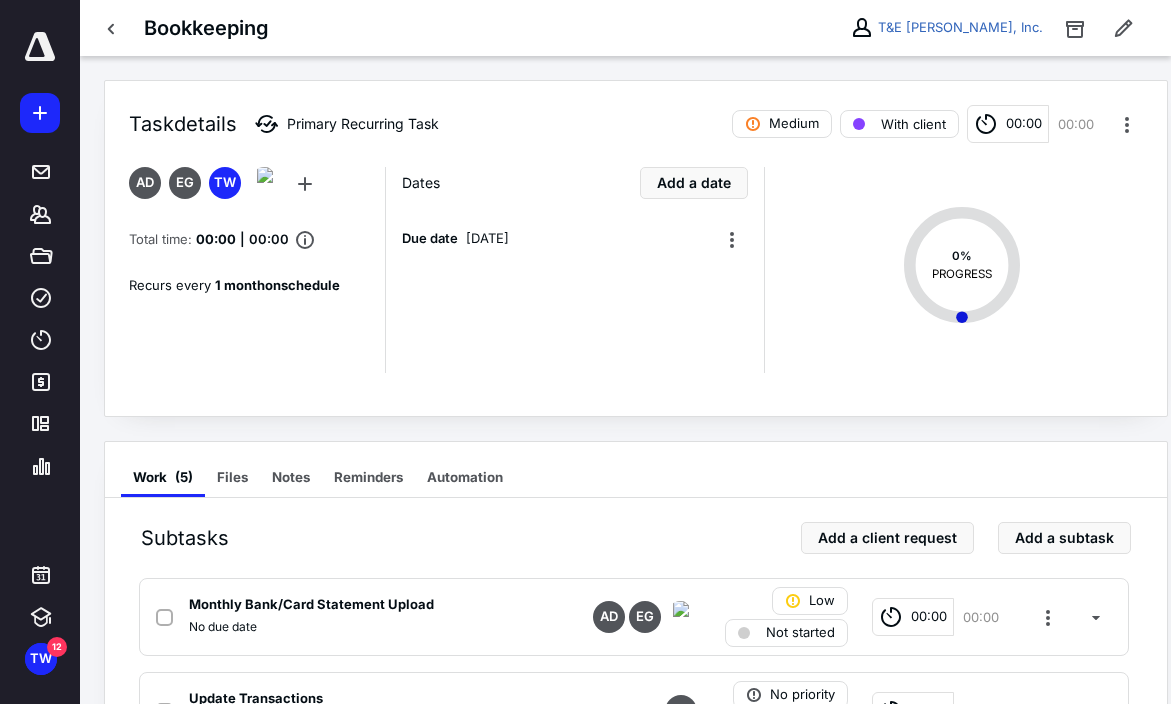 click at bounding box center (40, 47) 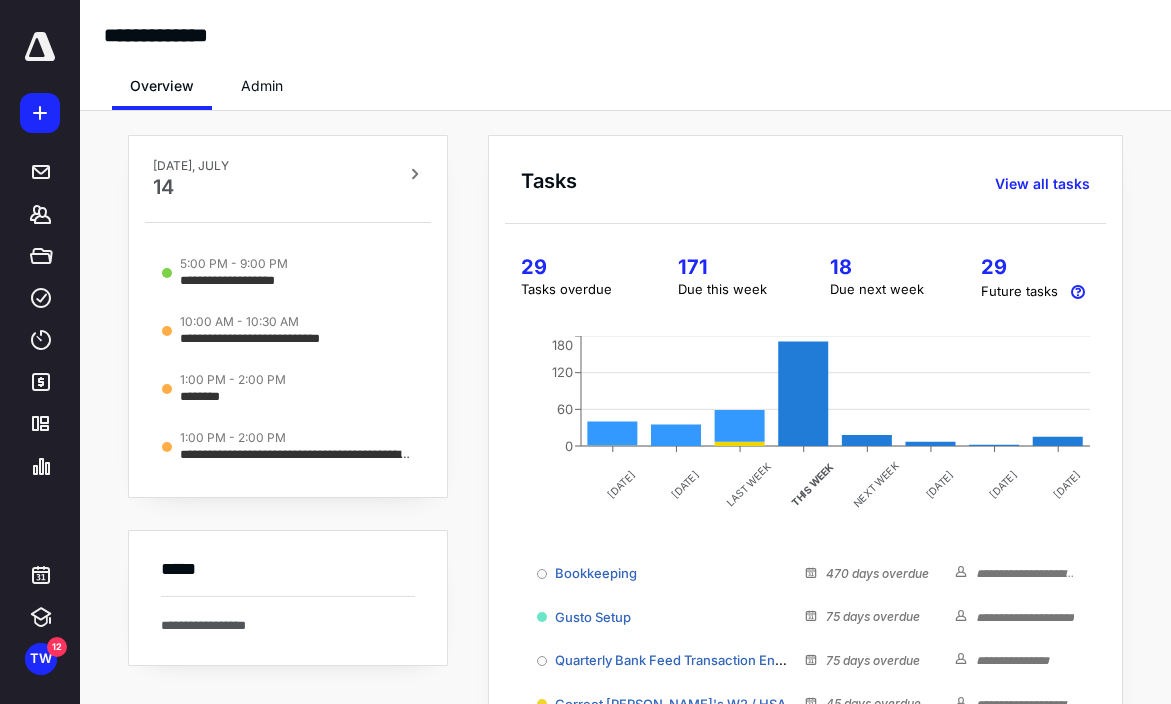 click on "171" at bounding box center [730, 267] 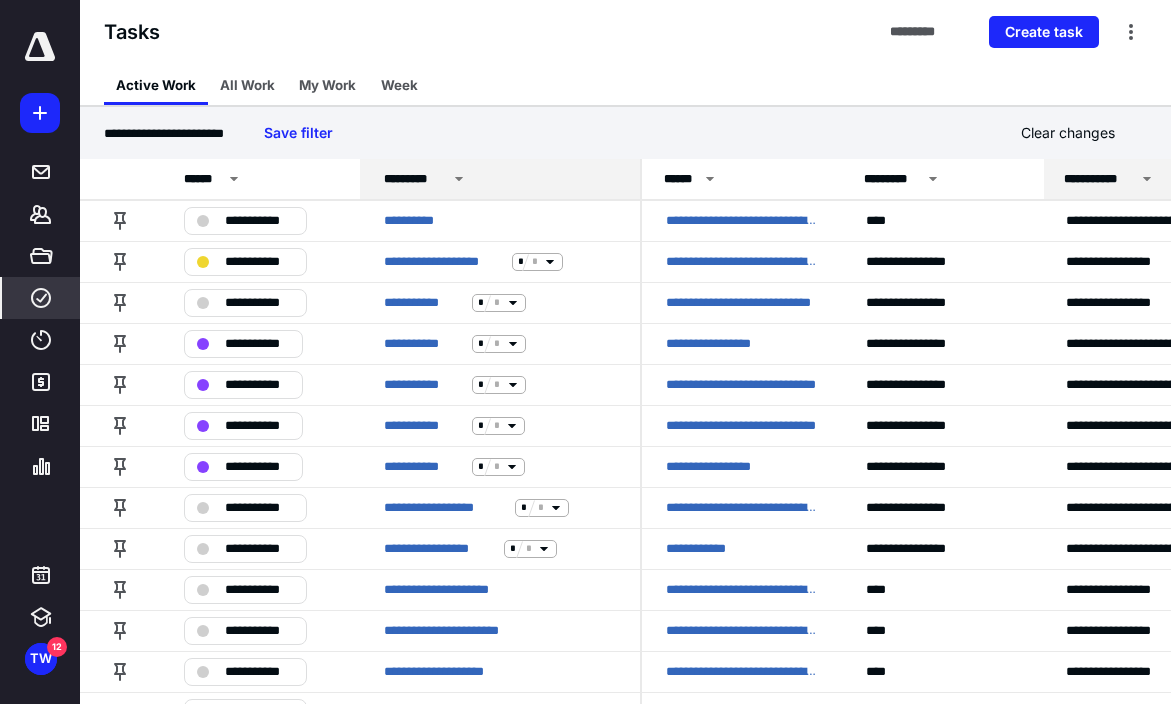 click on "*********" at bounding box center (415, 179) 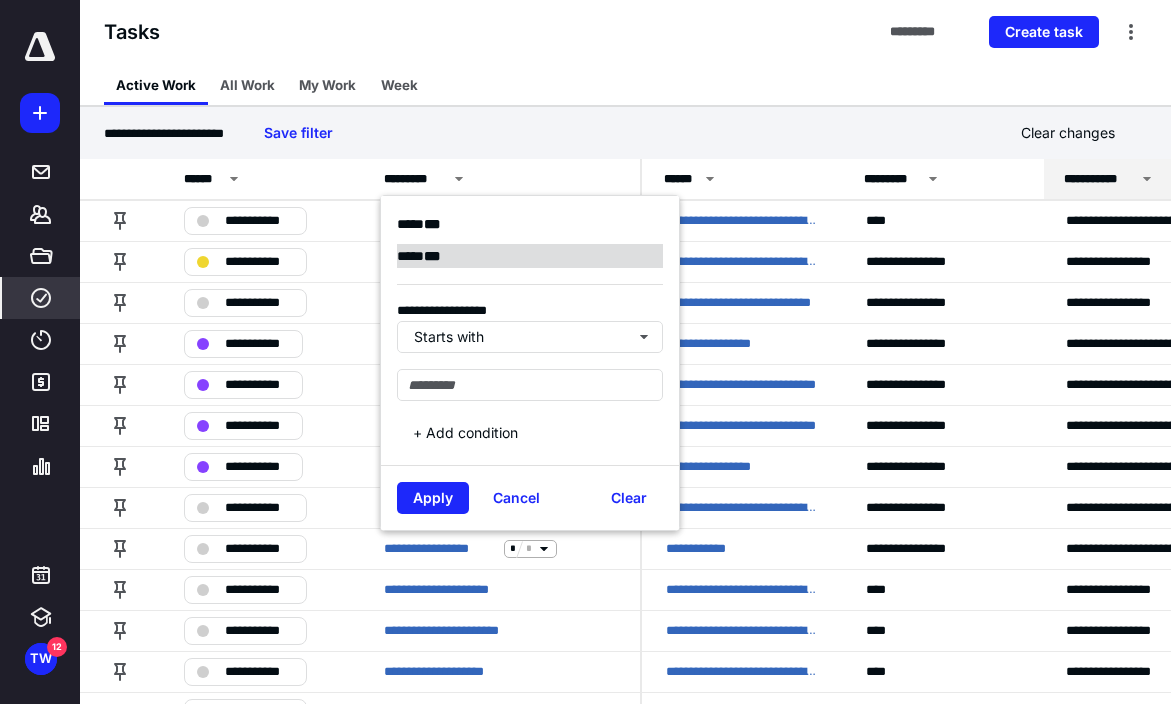 click on "* * *" at bounding box center (432, 256) 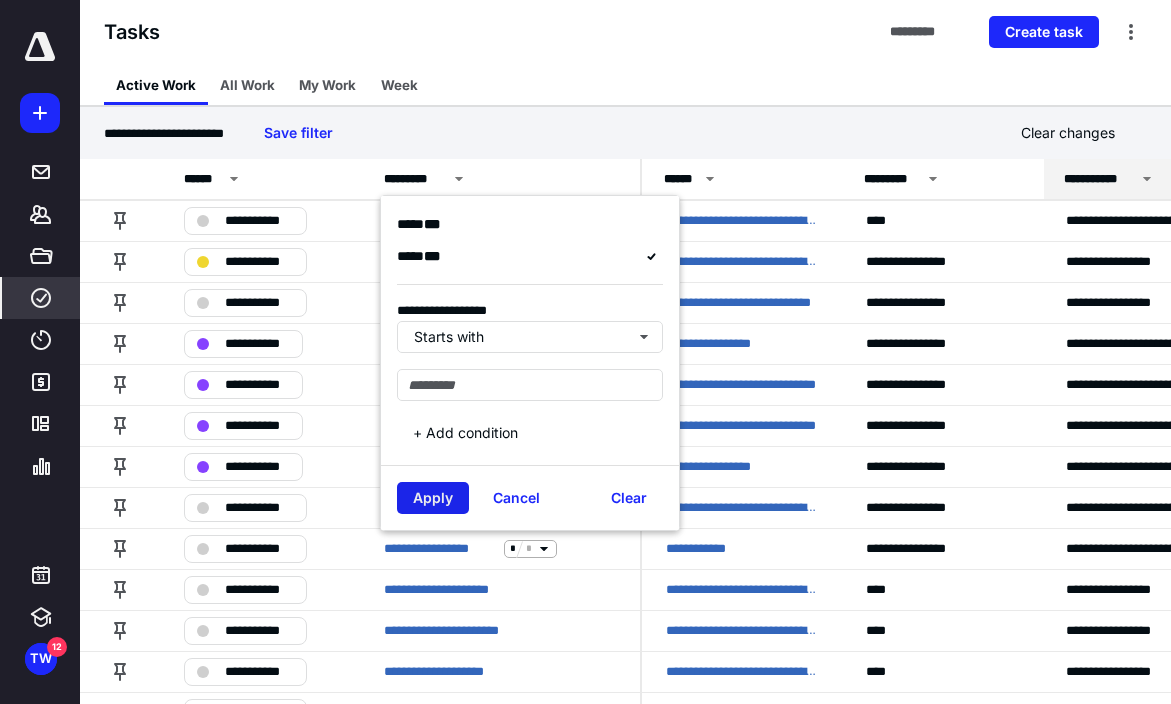 click on "Apply" at bounding box center [433, 498] 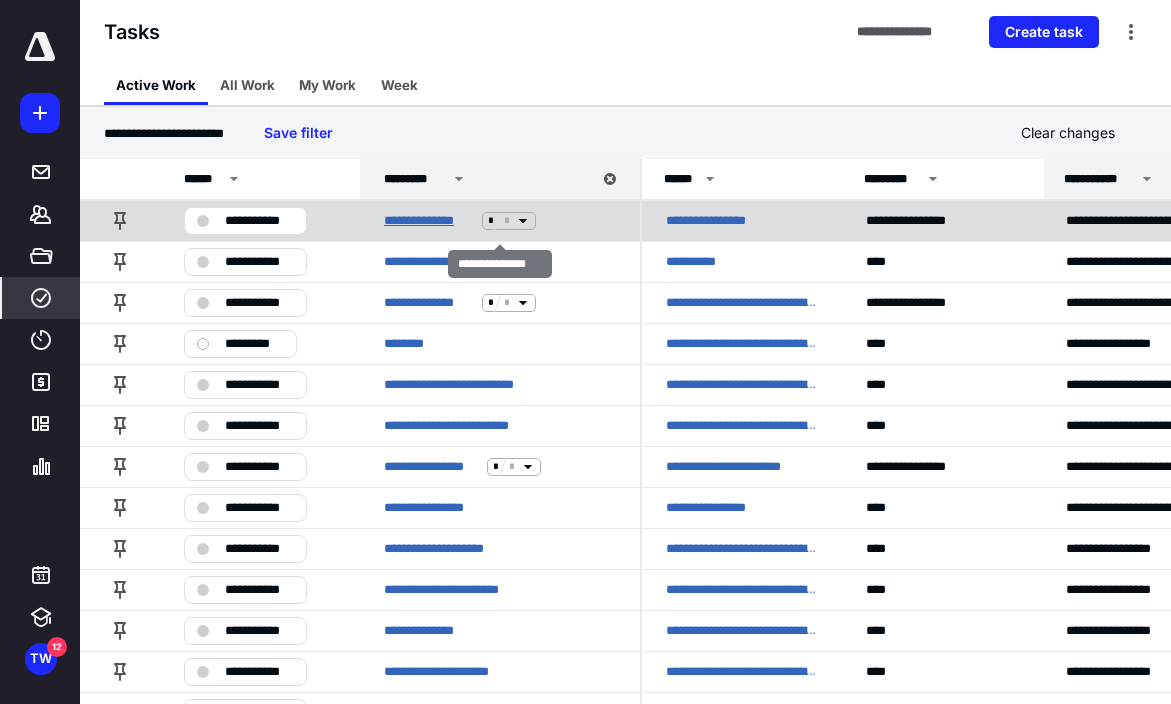 click on "**********" at bounding box center [429, 221] 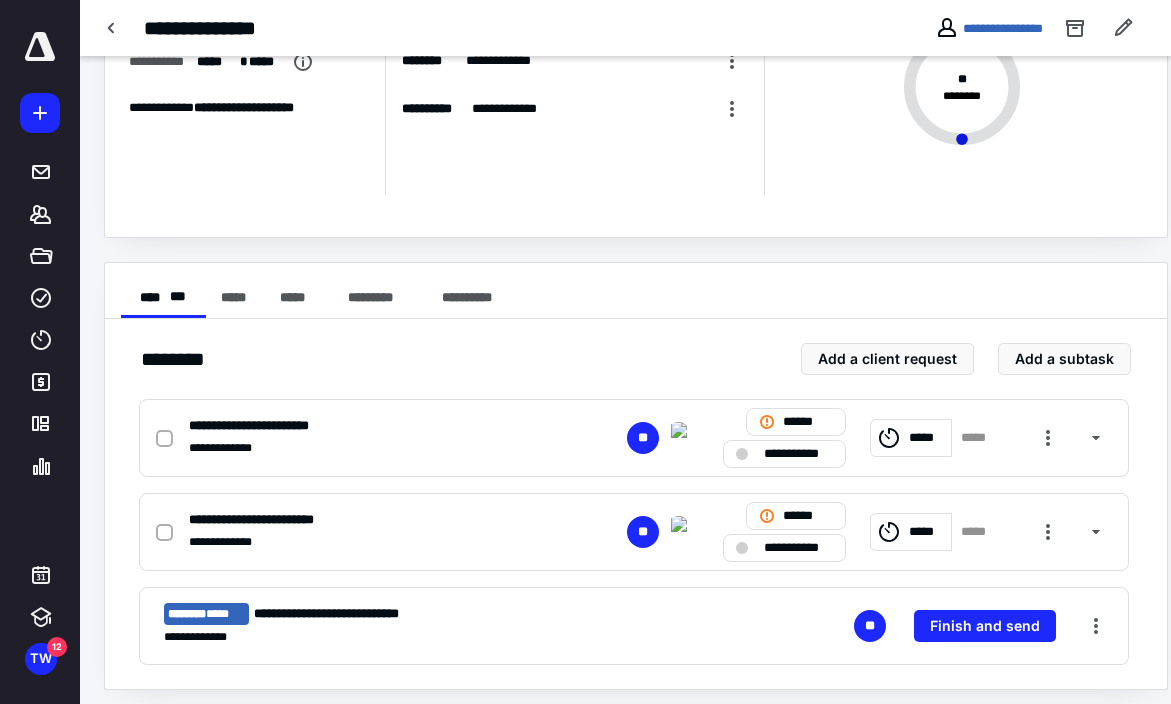 scroll, scrollTop: 189, scrollLeft: 0, axis: vertical 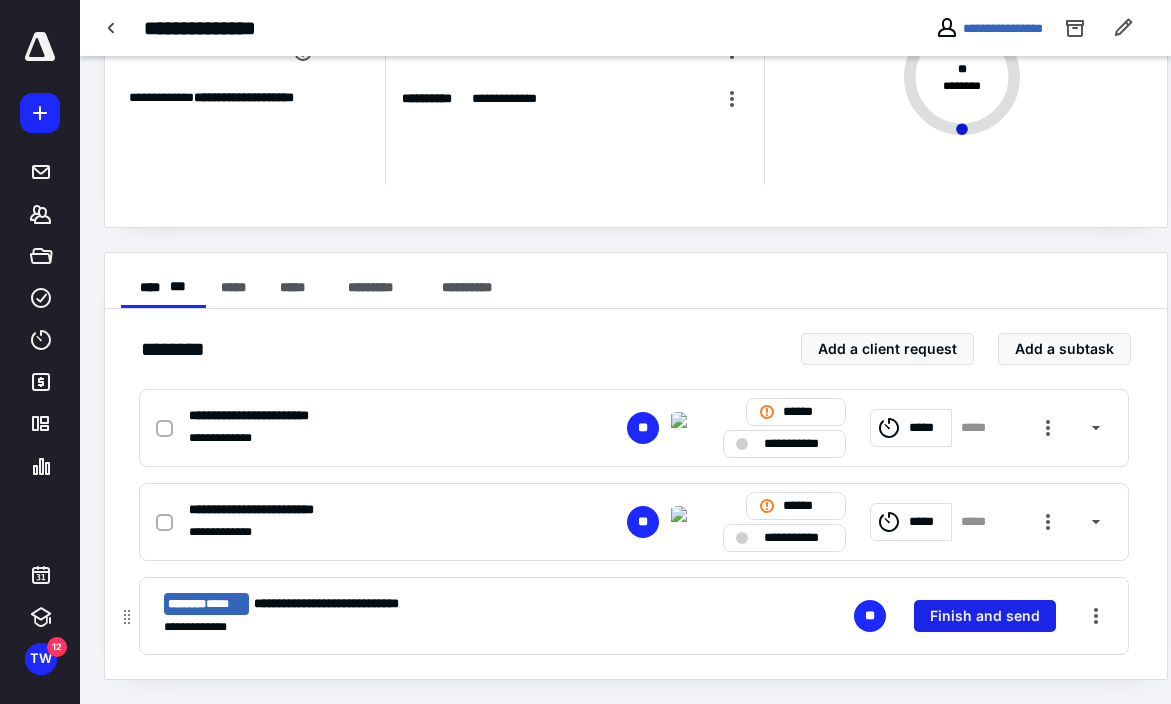 click on "Finish and send" at bounding box center (985, 616) 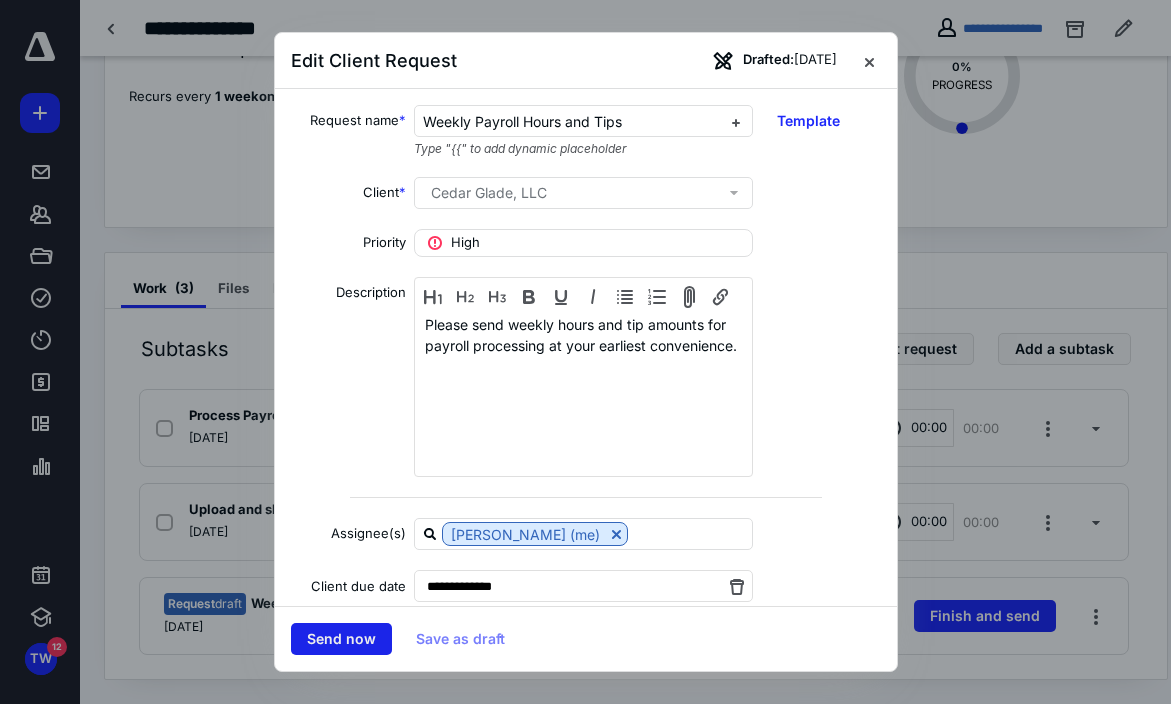 click on "Send now" at bounding box center [341, 639] 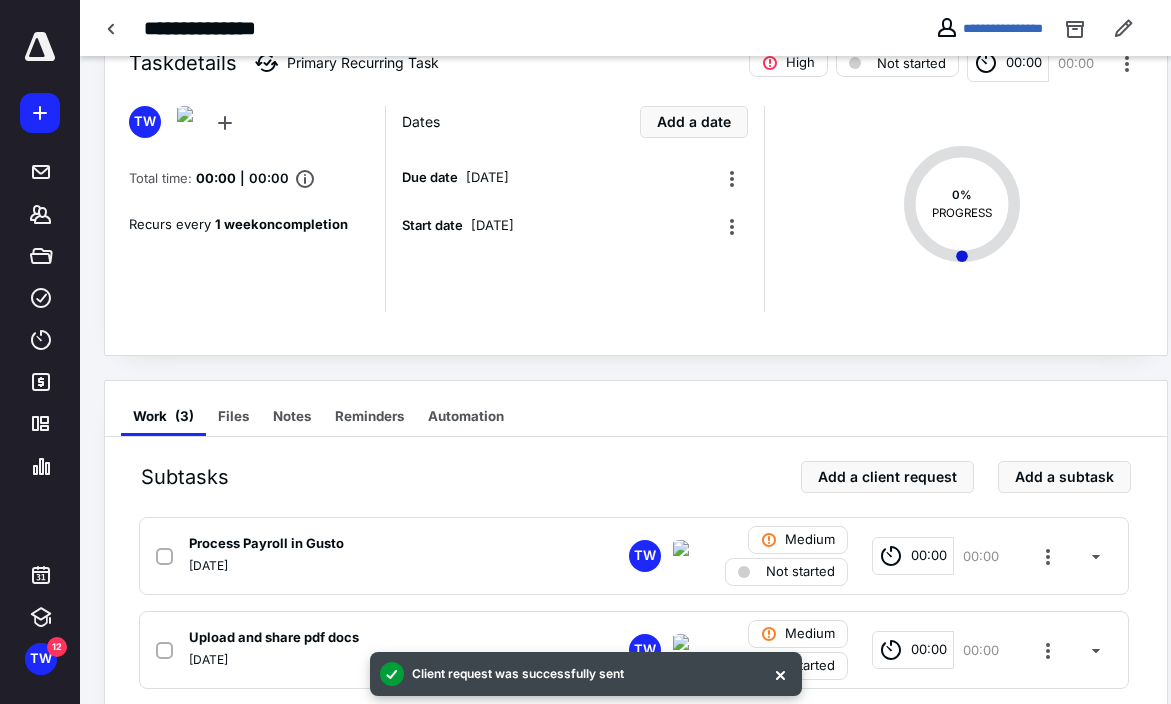 scroll, scrollTop: 0, scrollLeft: 0, axis: both 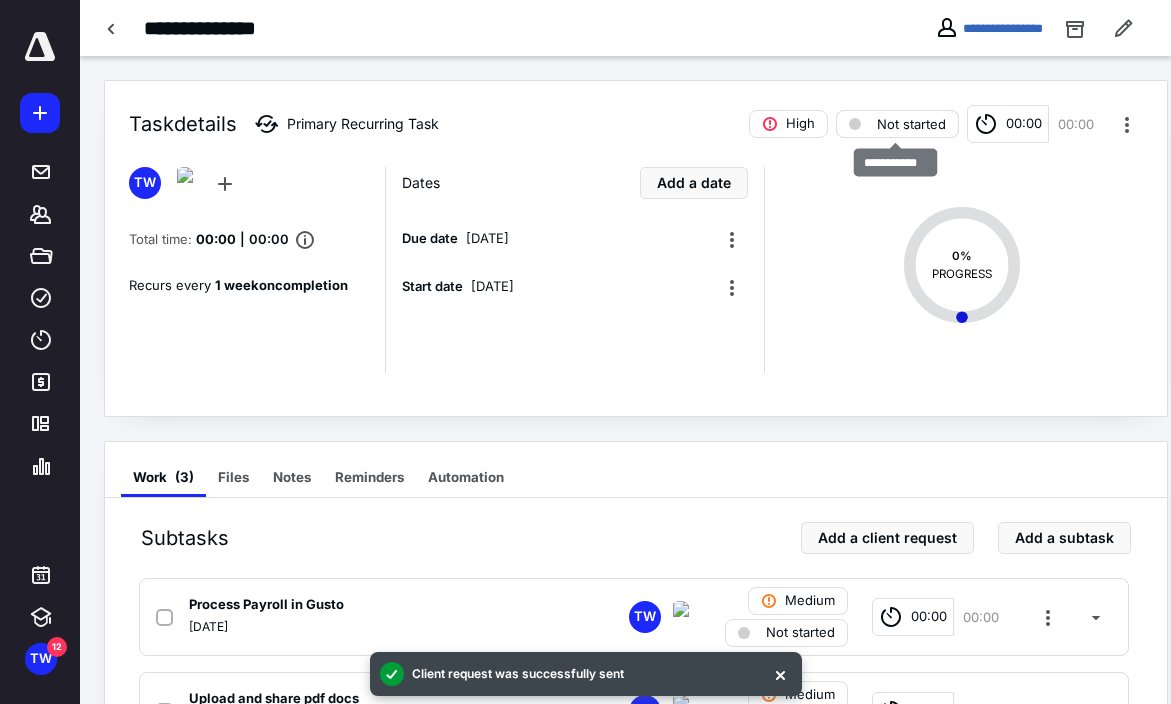 click on "Not started" at bounding box center [911, 124] 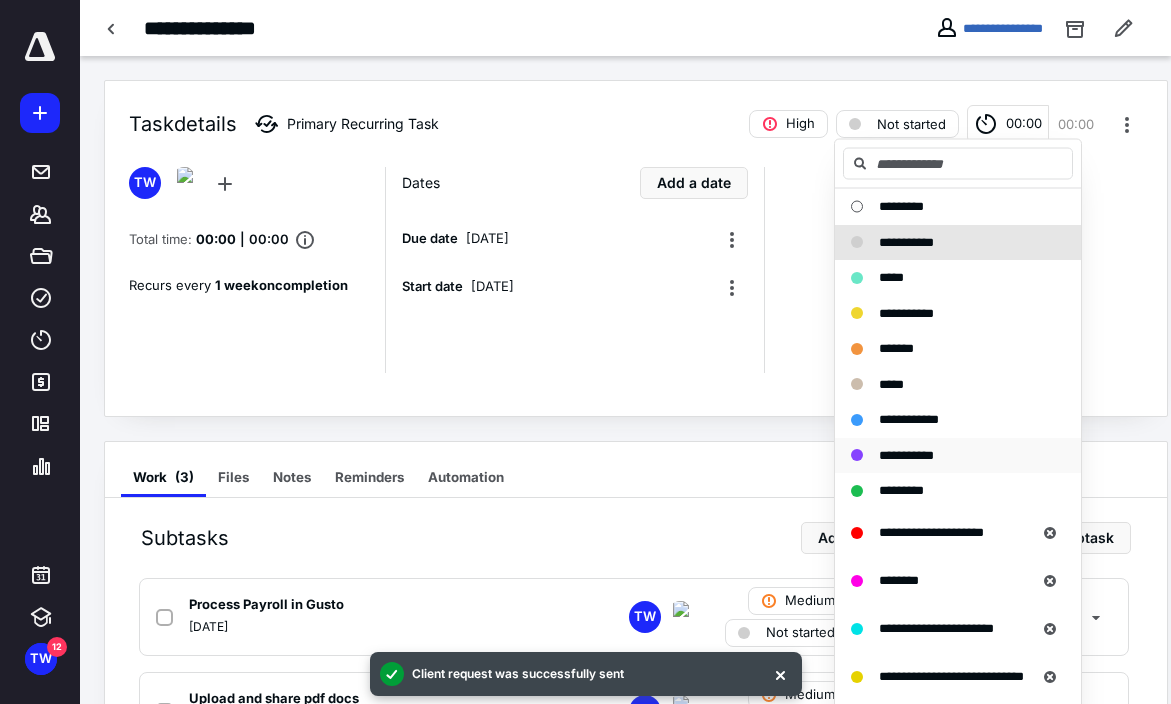 click on "**********" at bounding box center [906, 454] 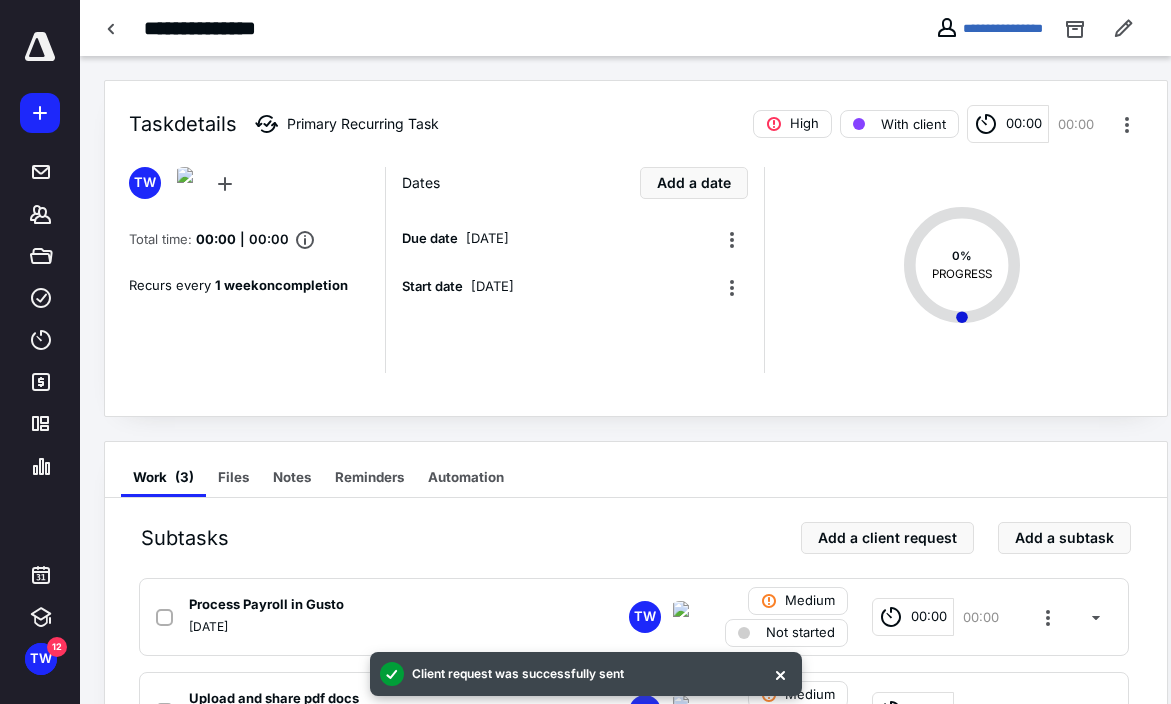 click at bounding box center (40, 47) 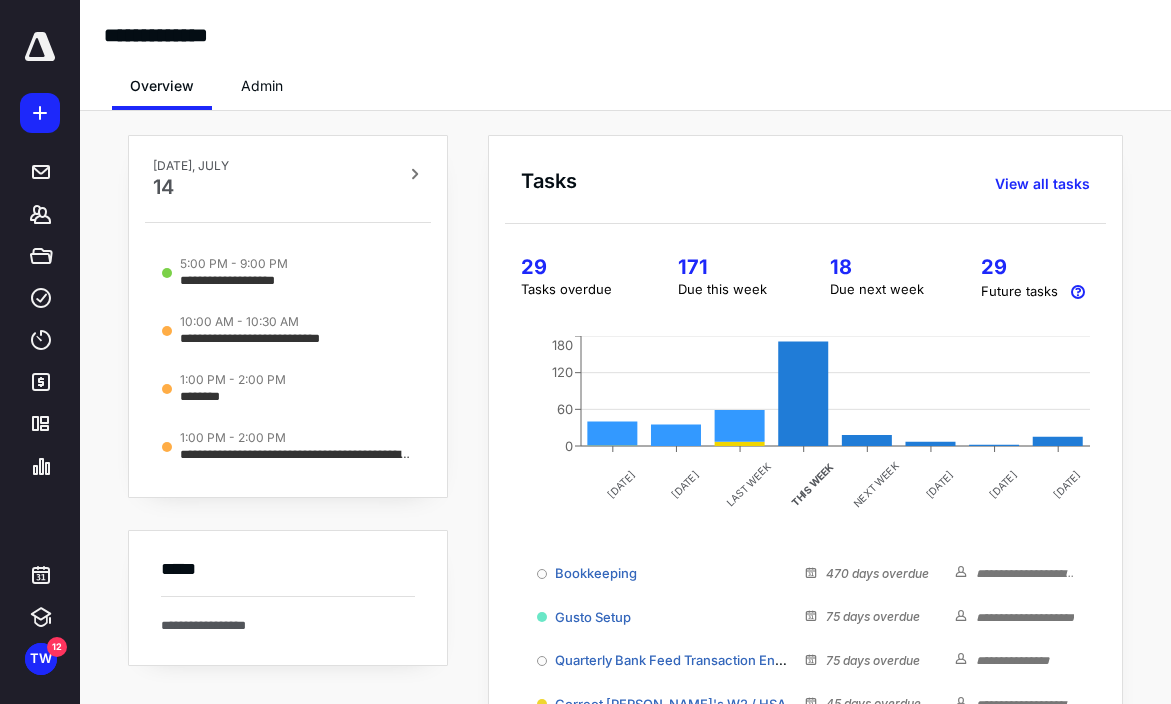 click on "171" at bounding box center [730, 267] 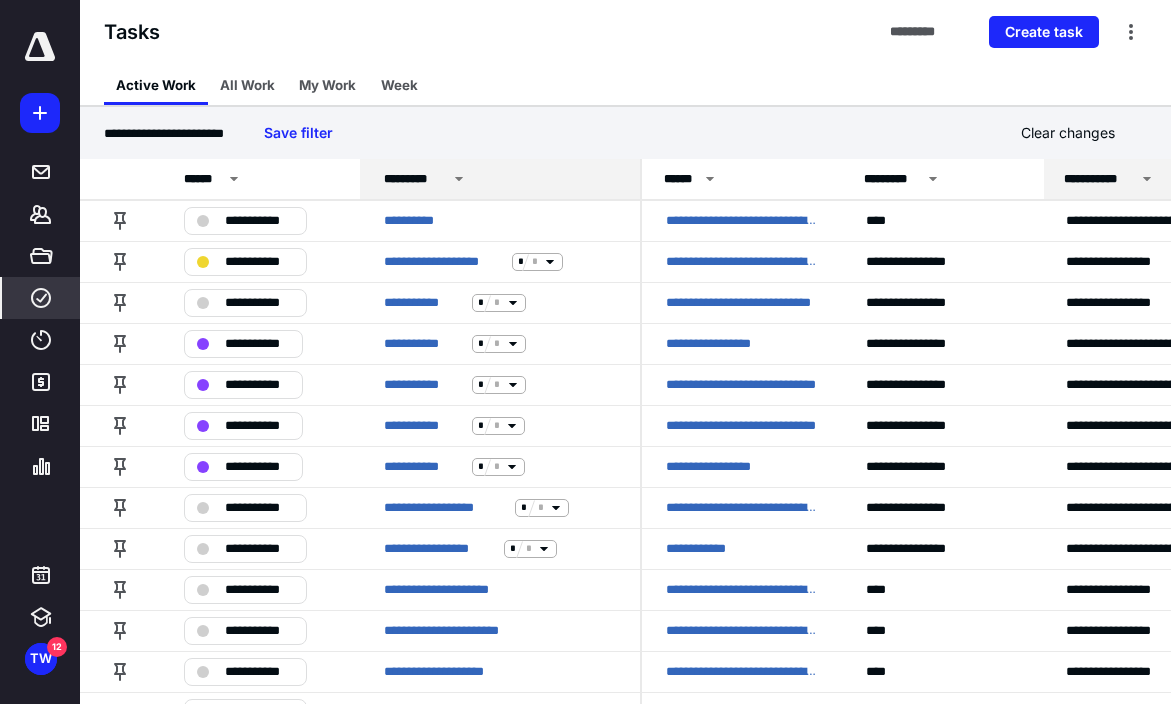 click 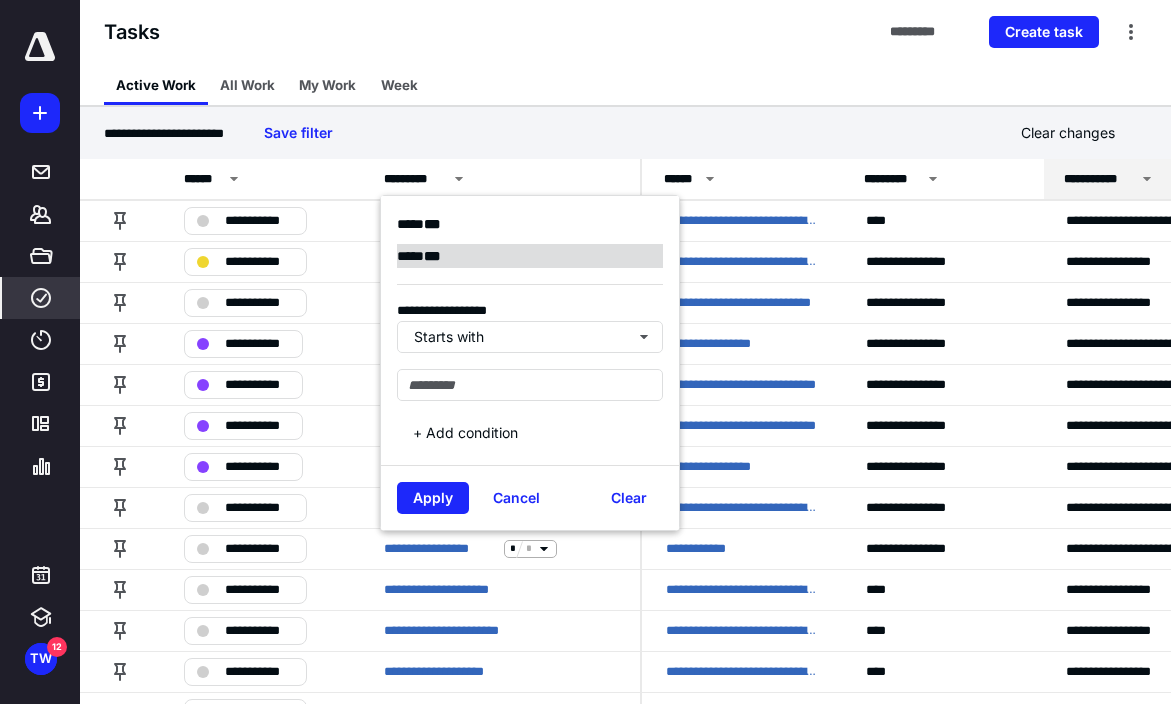 click on "* * *" at bounding box center (432, 256) 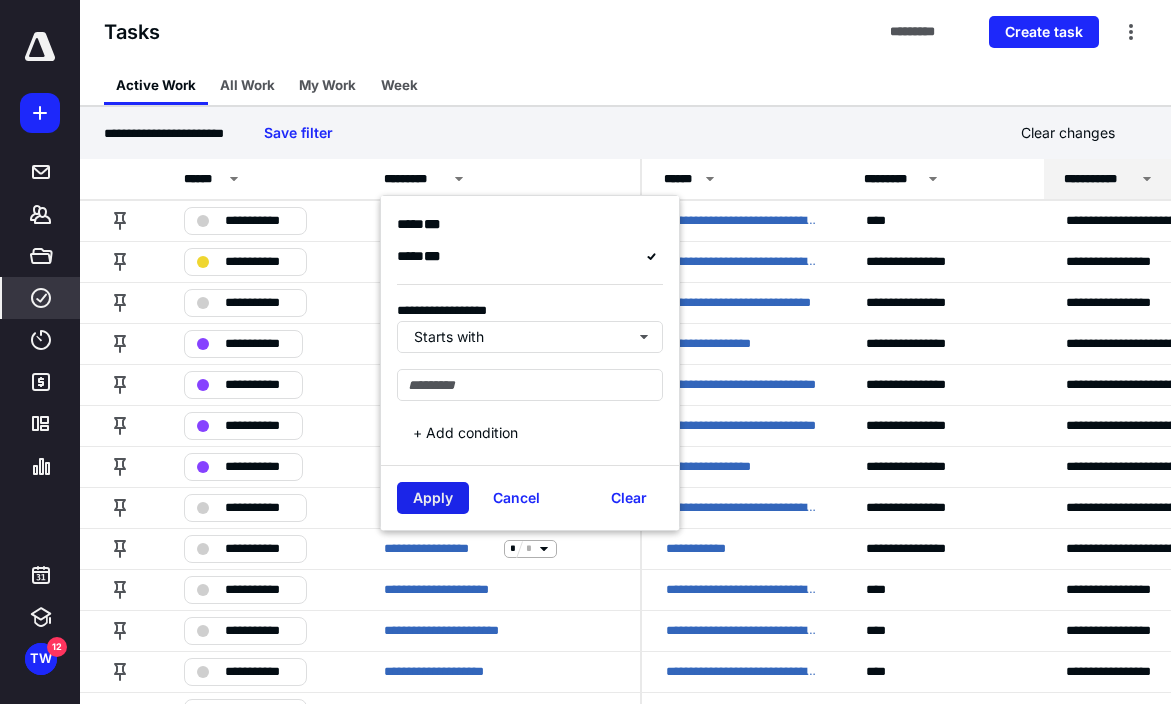 click on "Apply" at bounding box center (433, 498) 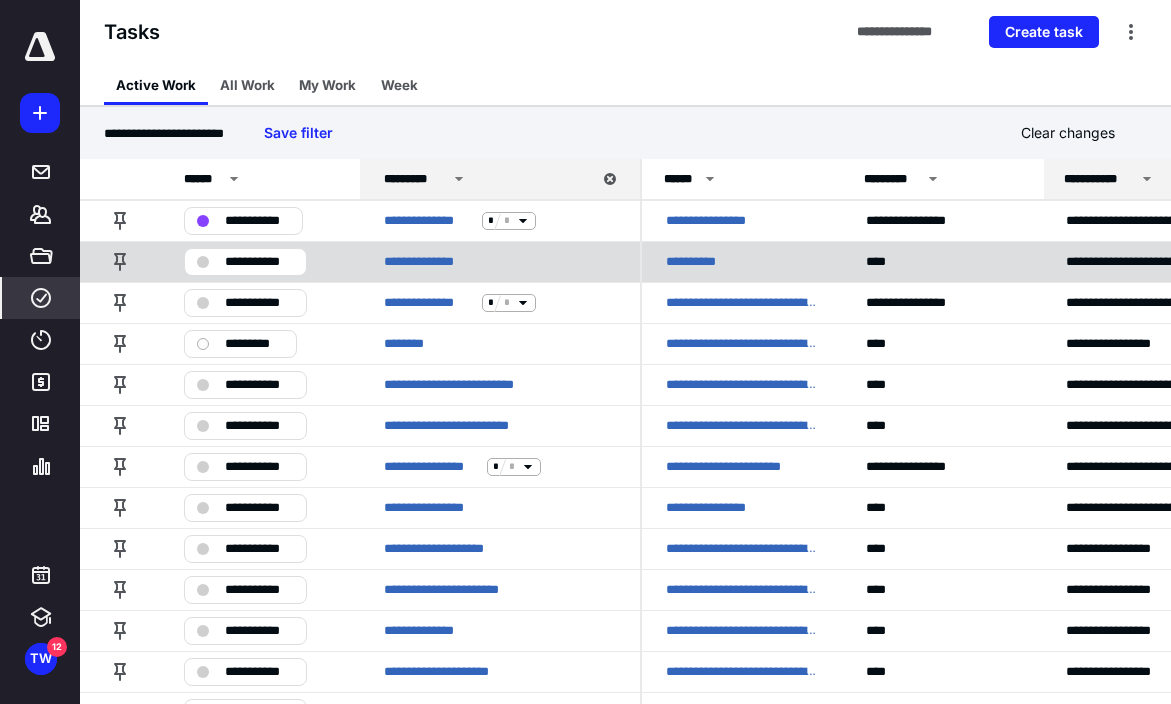 click on "**********" at bounding box center [259, 262] 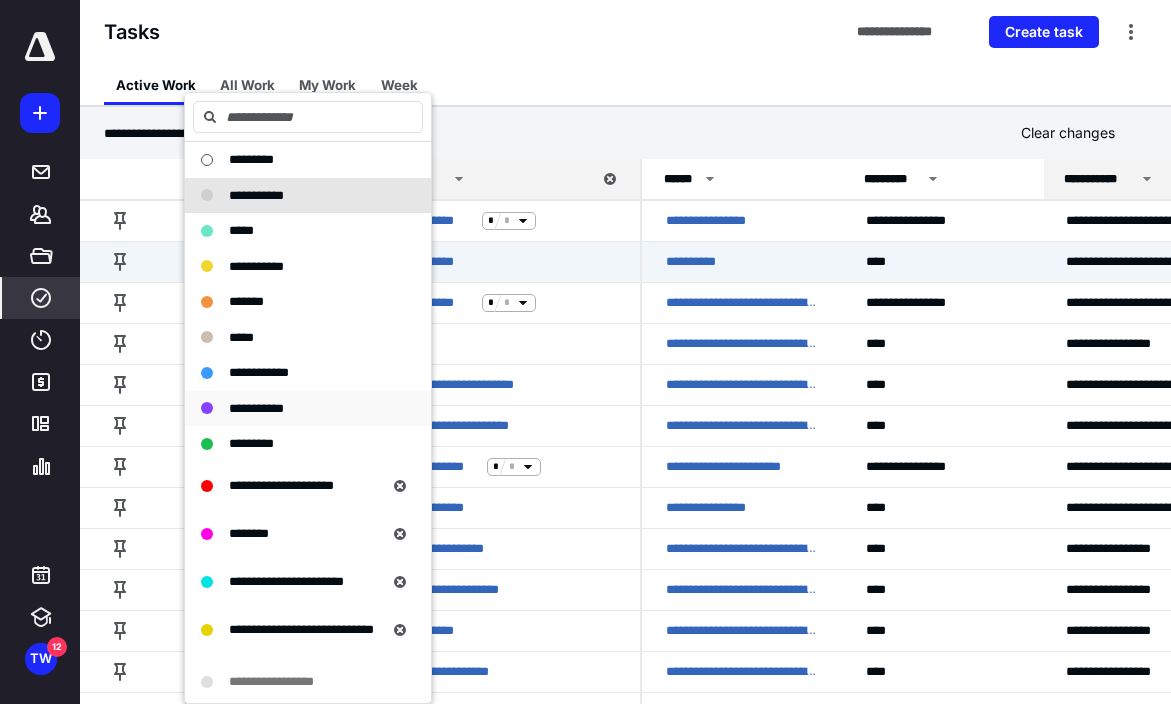 click on "**********" at bounding box center (256, 408) 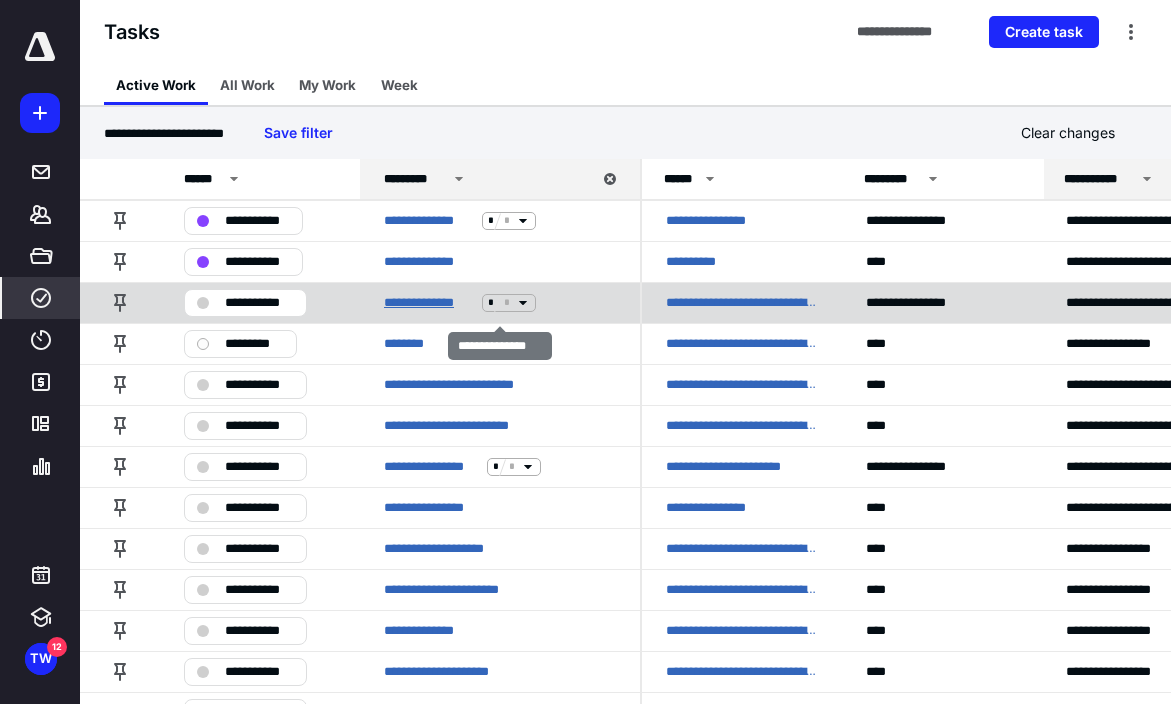 click on "**********" at bounding box center (429, 303) 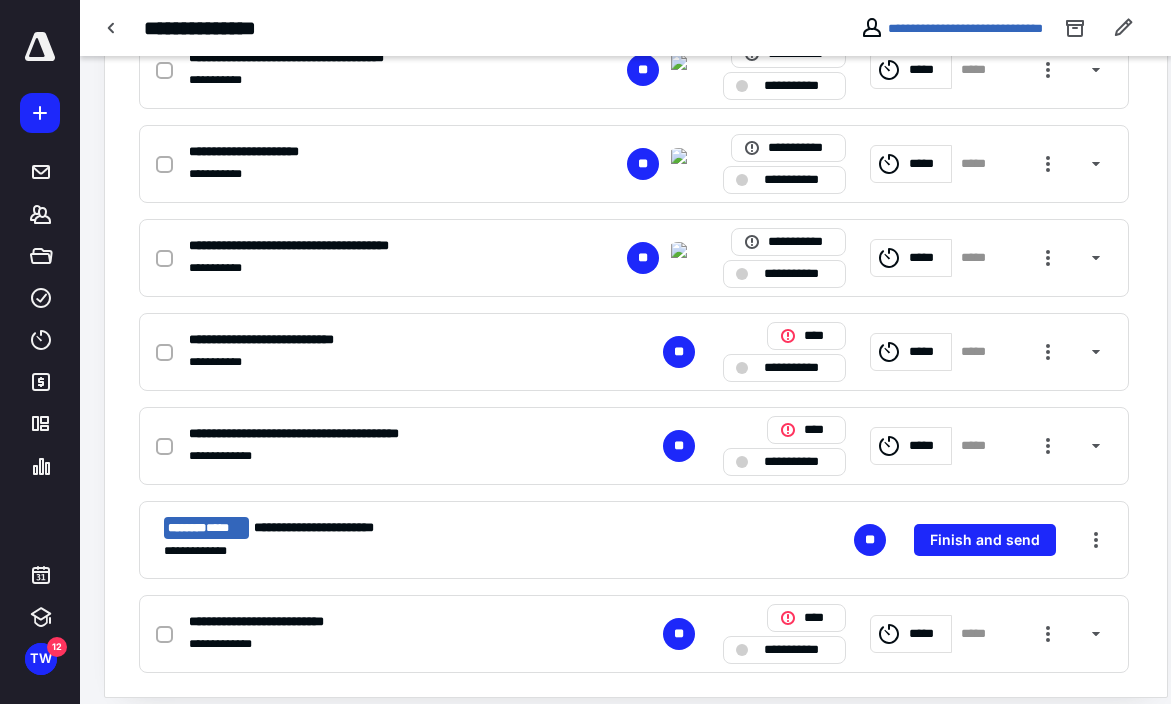 scroll, scrollTop: 753, scrollLeft: 0, axis: vertical 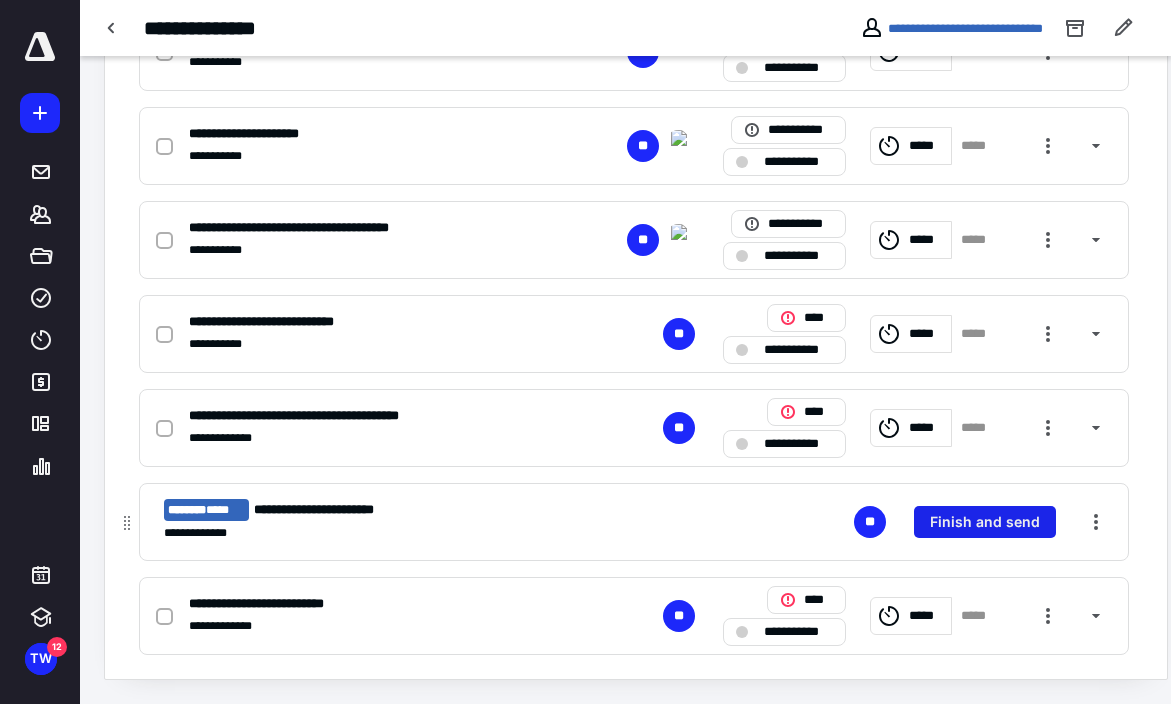 click on "Finish and send" at bounding box center (985, 522) 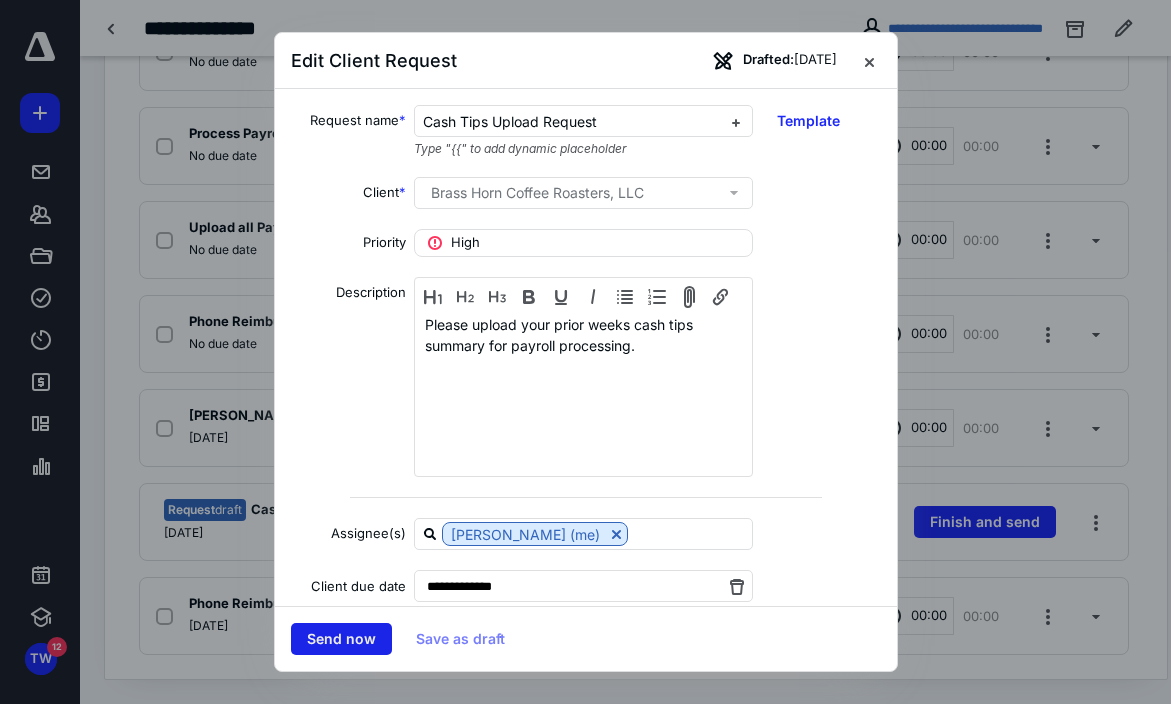 click on "Send now" at bounding box center (341, 639) 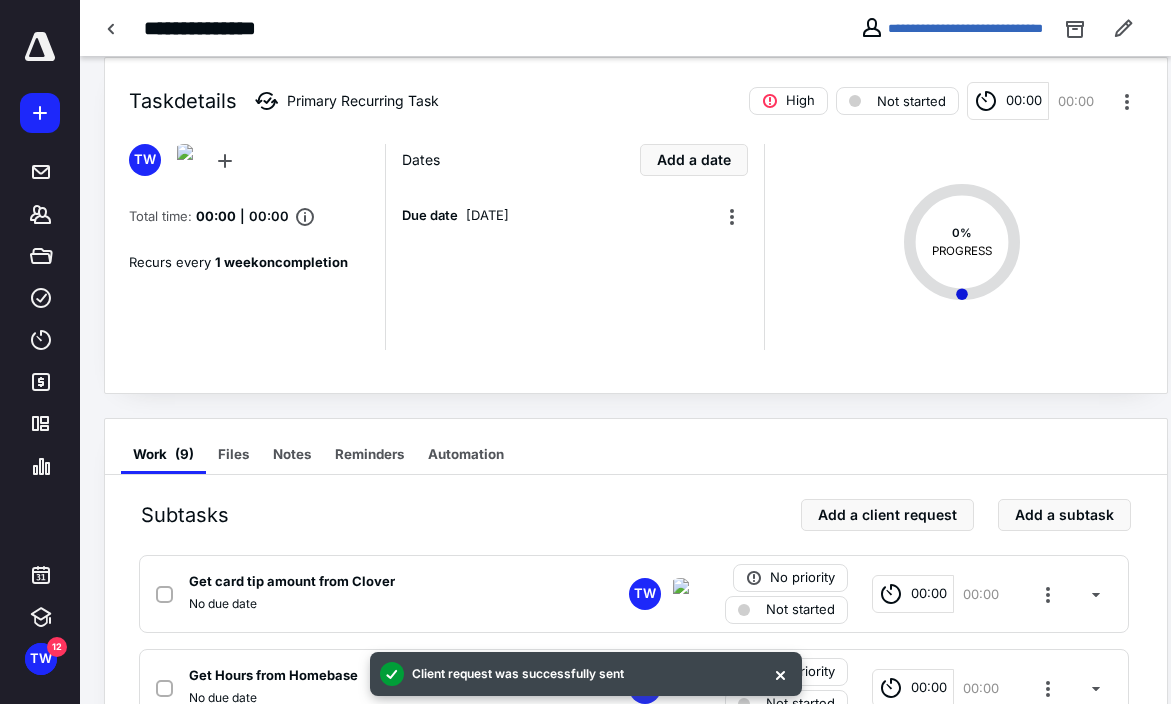 scroll, scrollTop: 0, scrollLeft: 0, axis: both 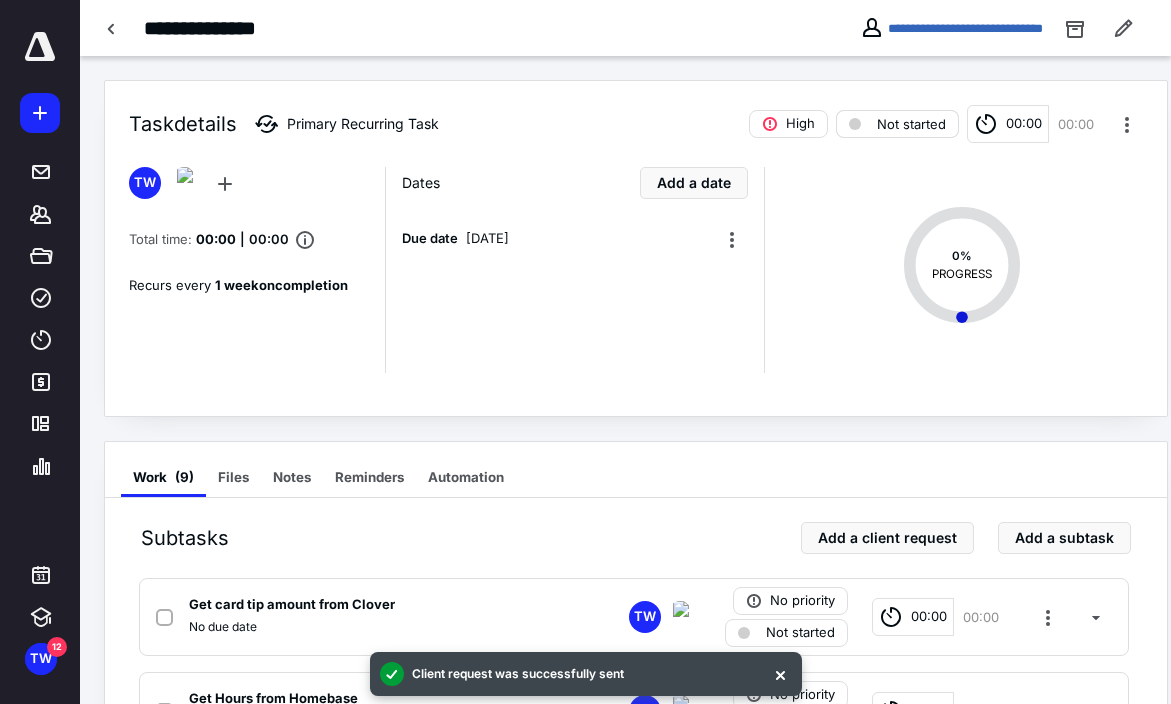click on "Not started" at bounding box center (911, 124) 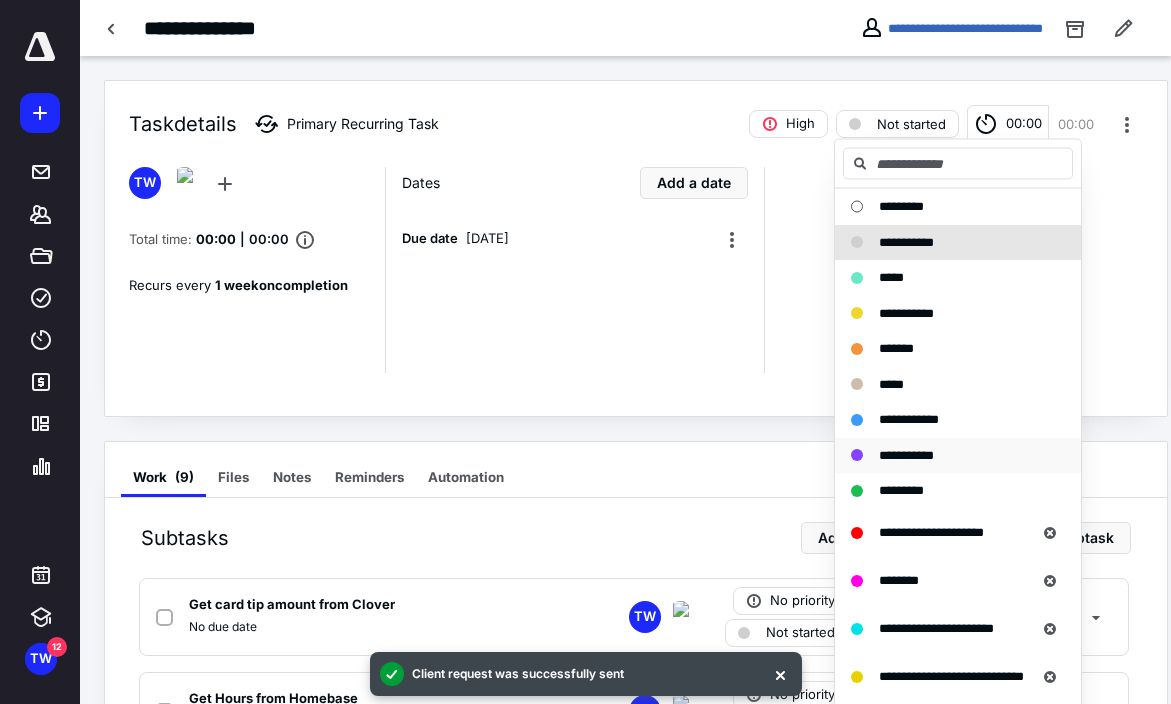 click on "**********" at bounding box center [906, 454] 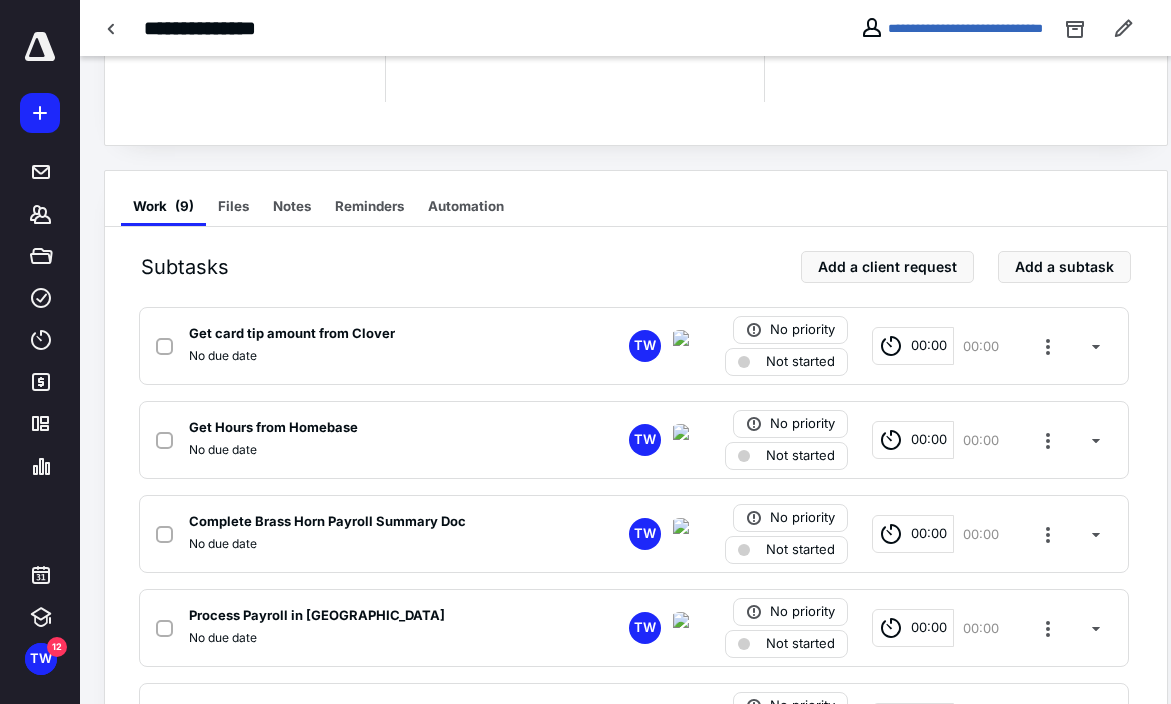 scroll, scrollTop: 0, scrollLeft: 0, axis: both 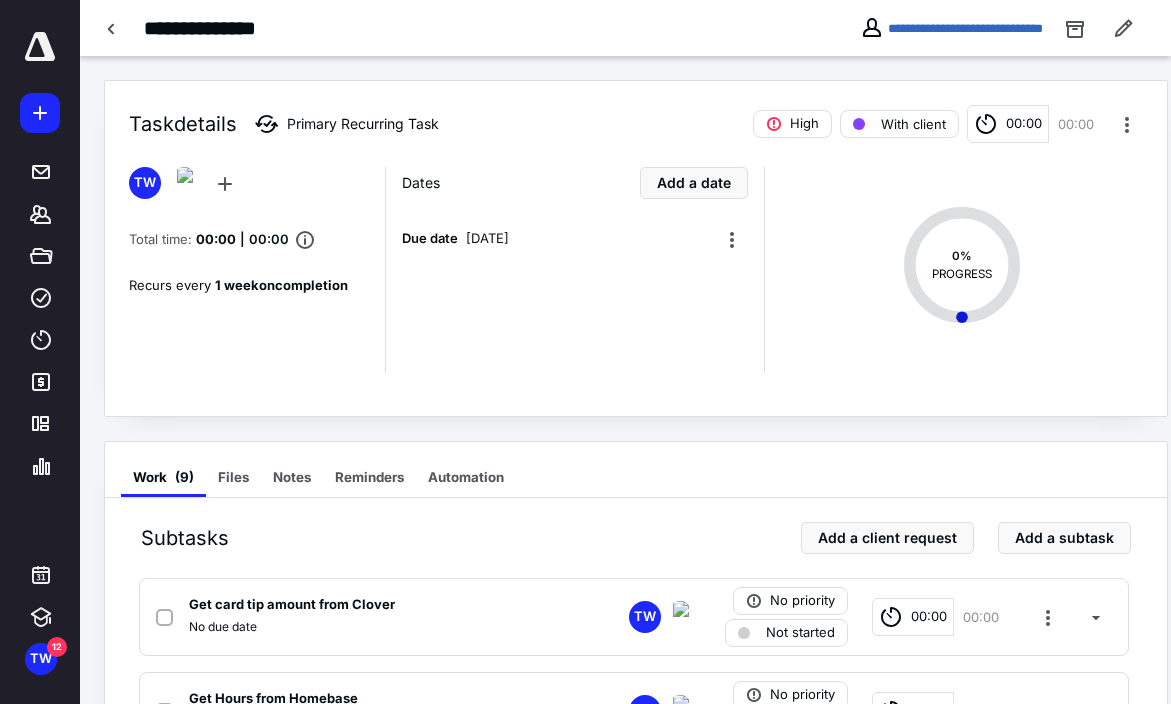 click at bounding box center [40, 47] 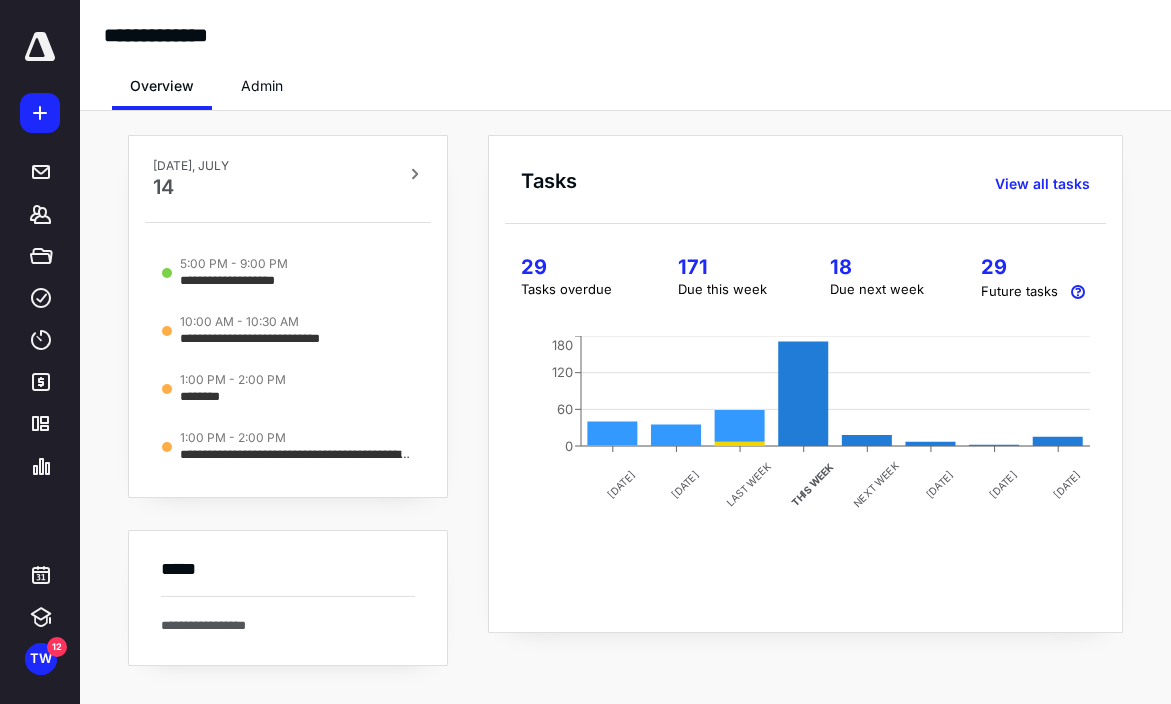 click on "171" at bounding box center [730, 267] 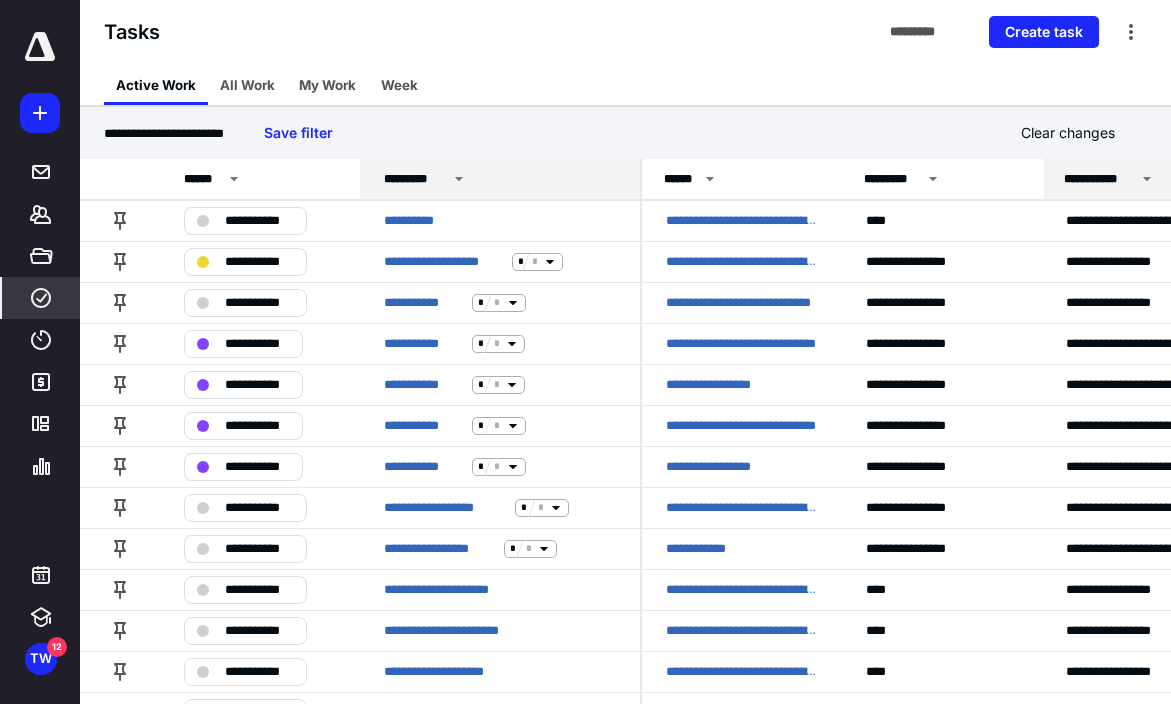 click 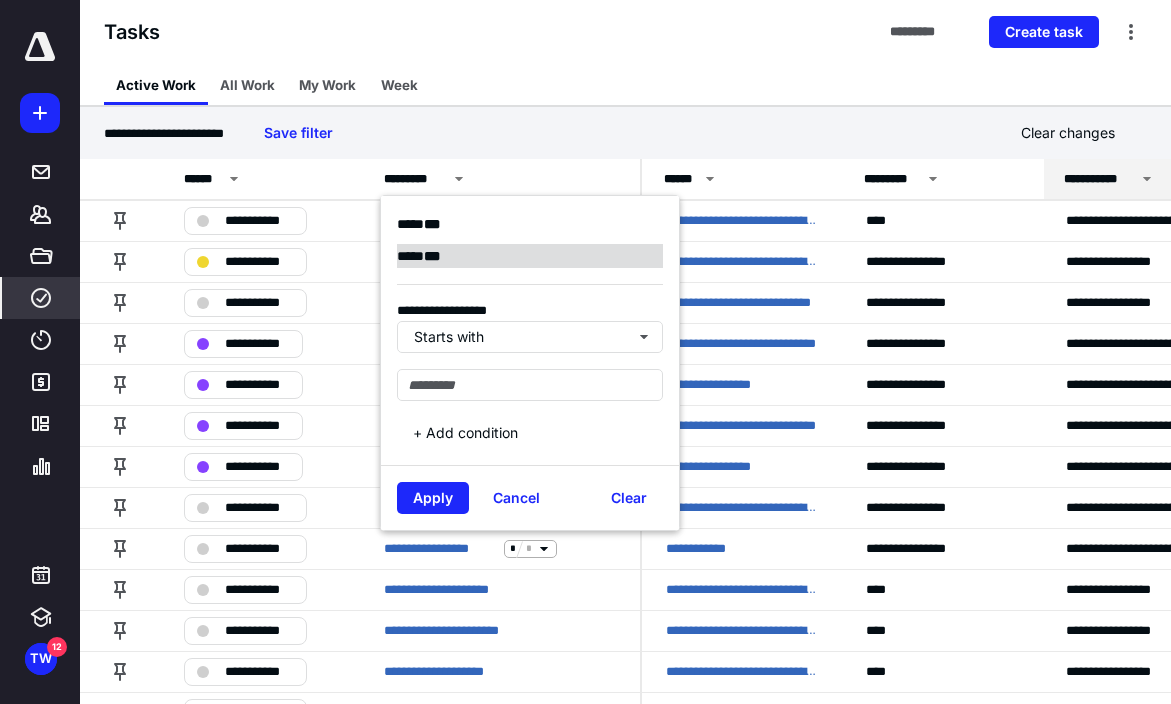 click on "* * *" at bounding box center [432, 256] 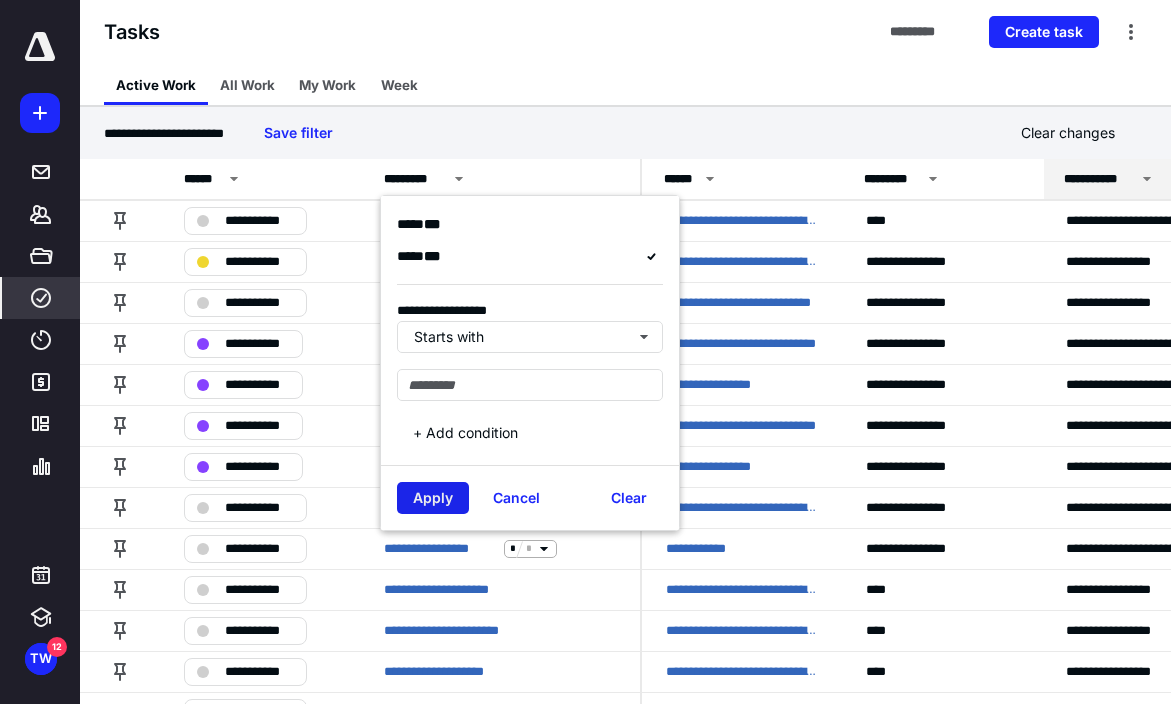 click on "Apply" at bounding box center (433, 498) 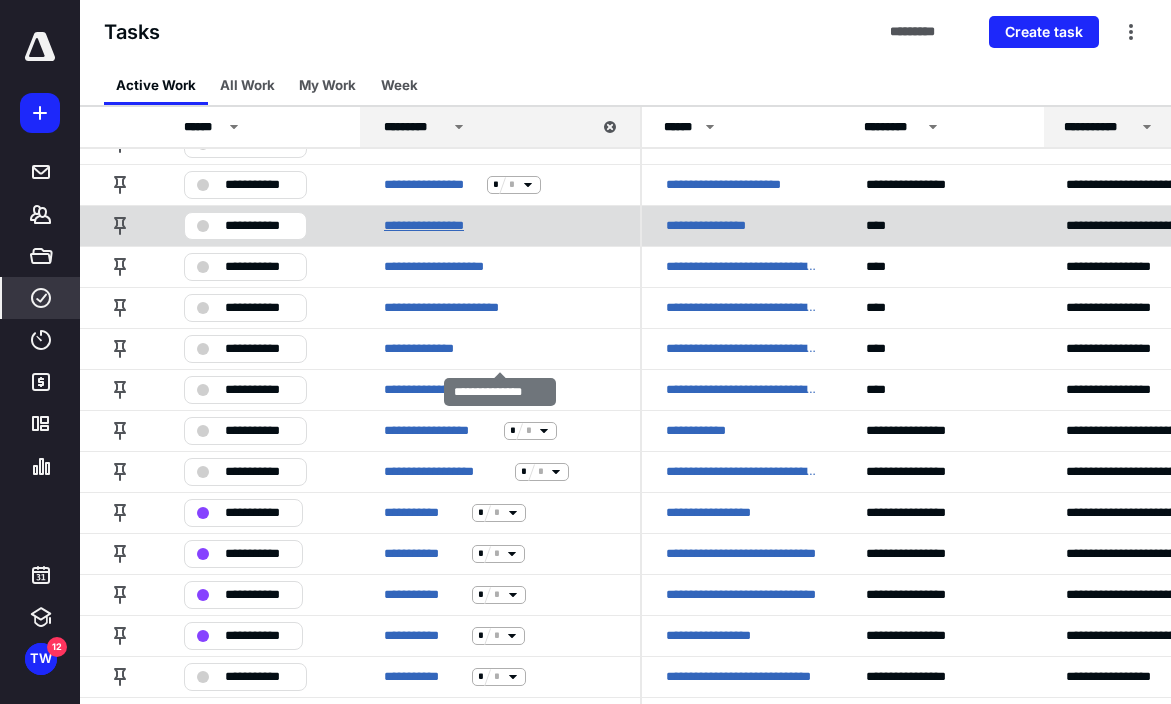 scroll, scrollTop: 297, scrollLeft: 0, axis: vertical 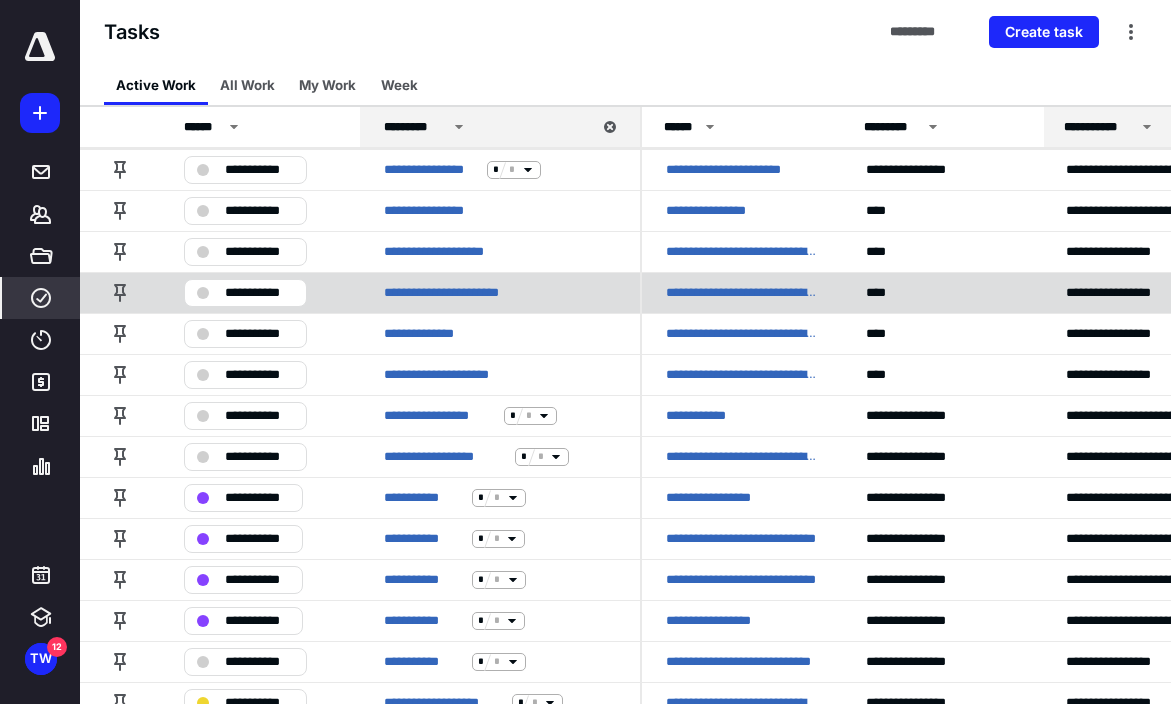 click on "**********" at bounding box center (259, 293) 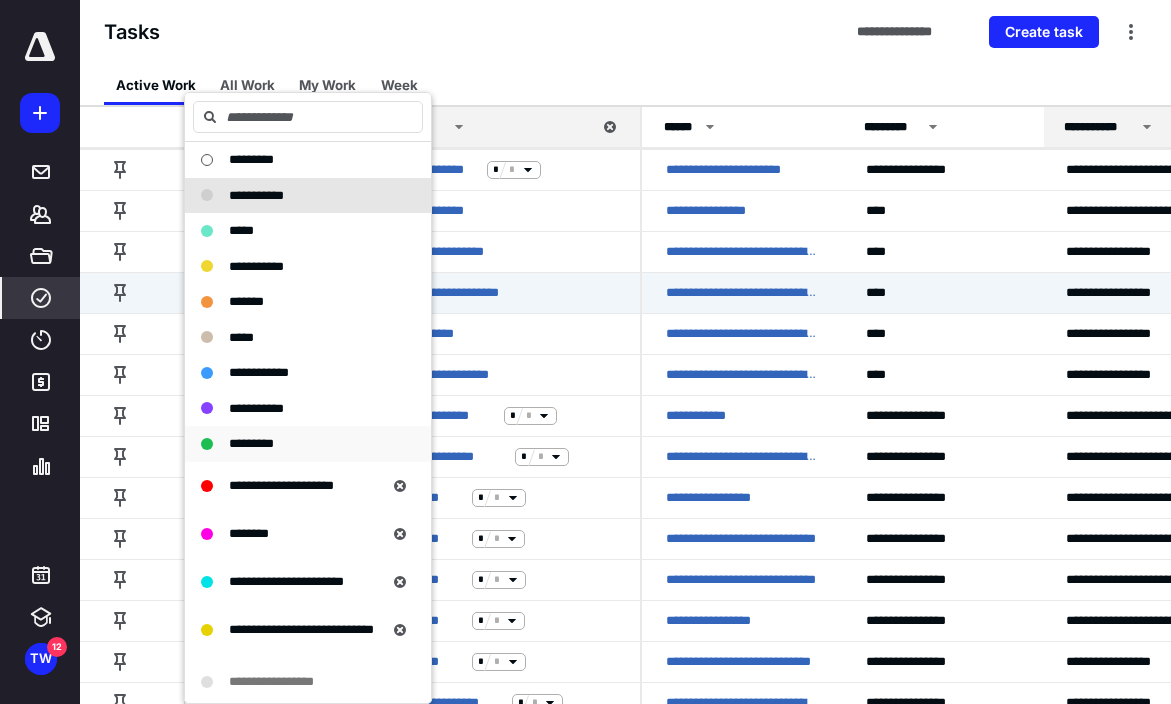click on "*********" at bounding box center [251, 443] 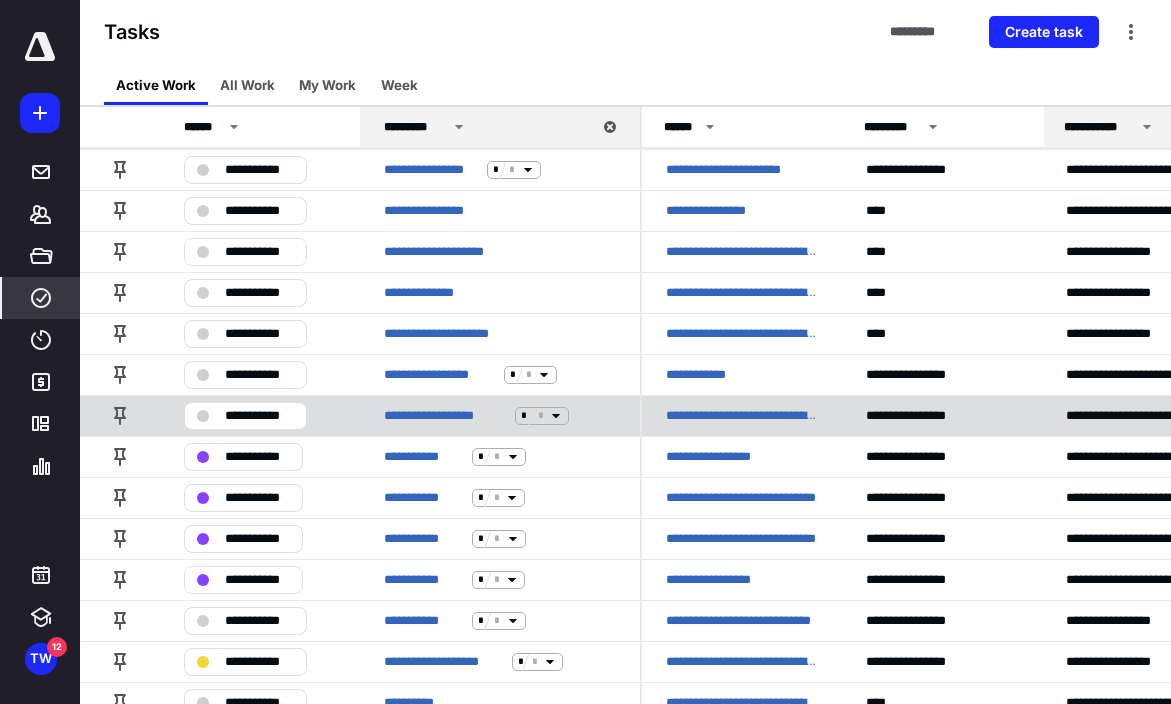 click on "**********" at bounding box center [259, 416] 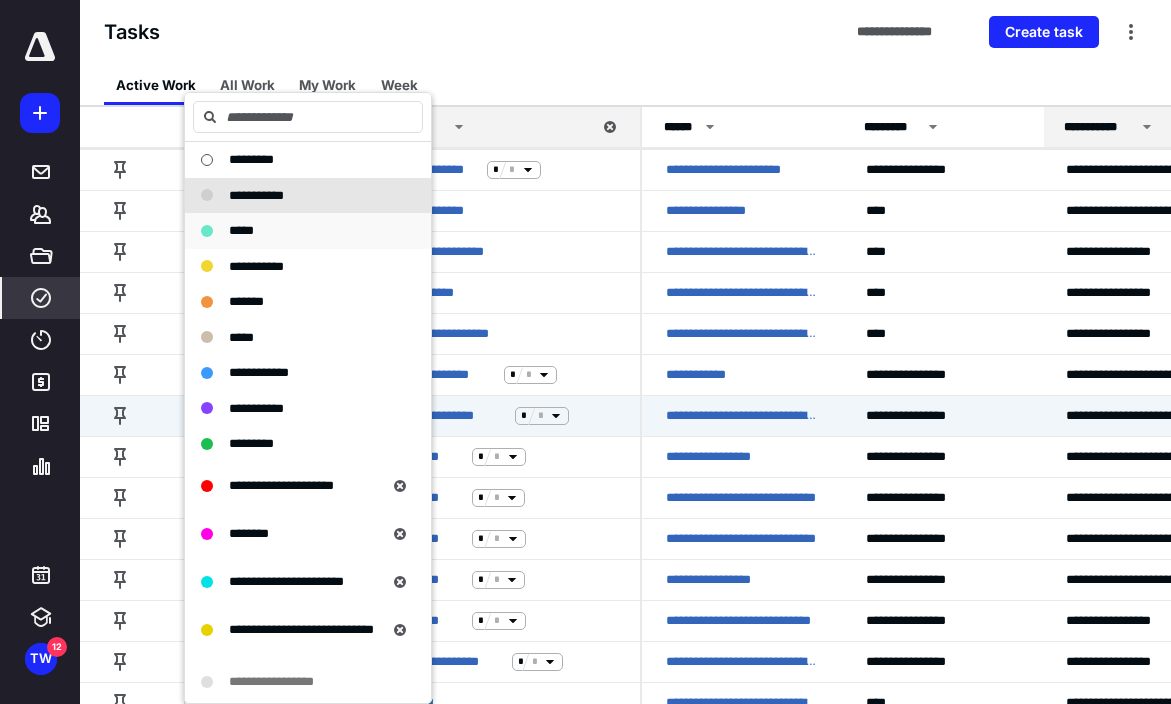 click on "*****" at bounding box center [241, 230] 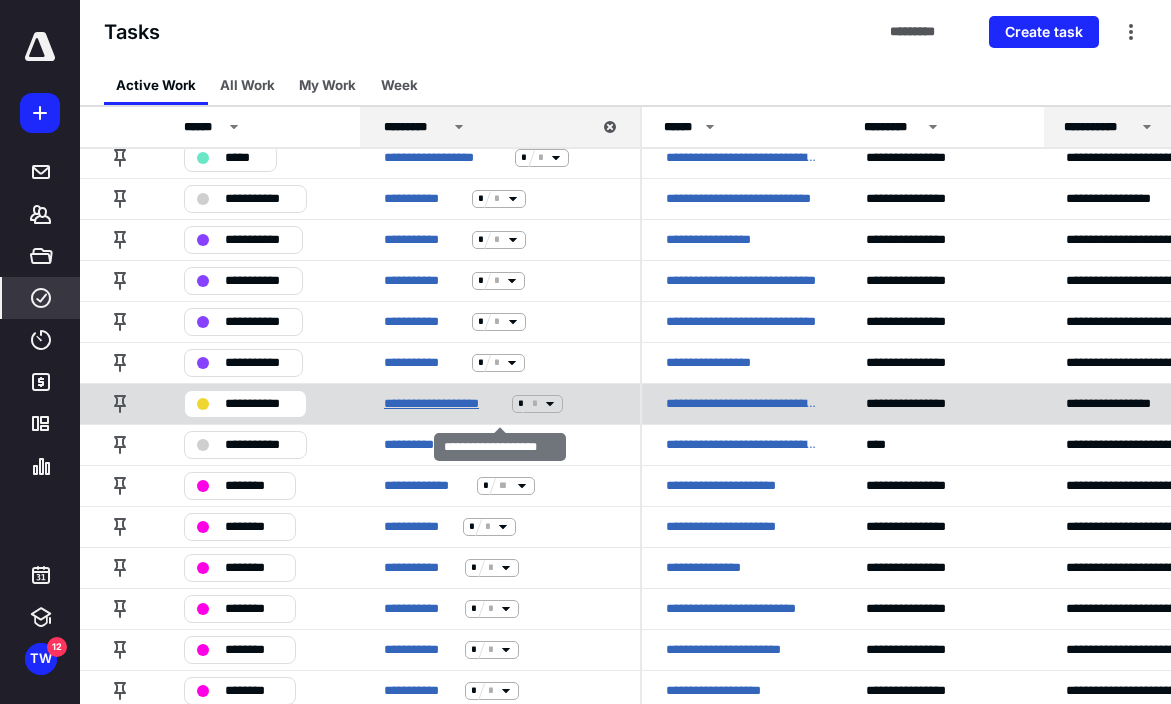 scroll, scrollTop: 557, scrollLeft: 0, axis: vertical 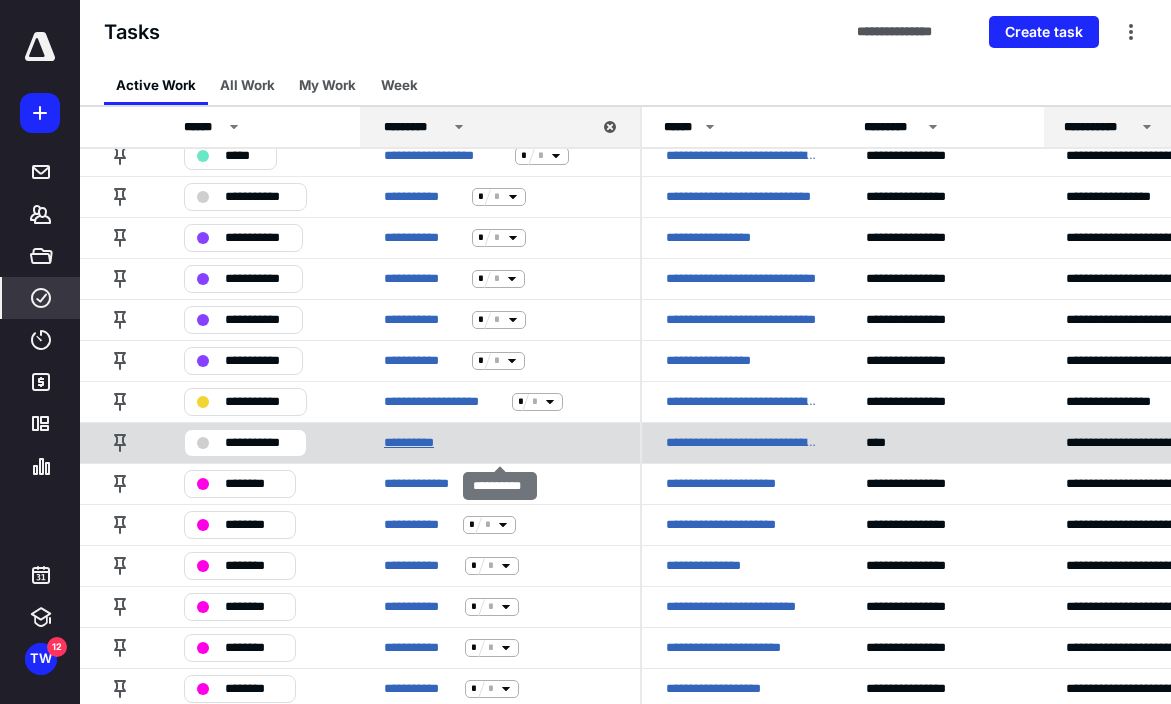 click on "**********" at bounding box center [413, 443] 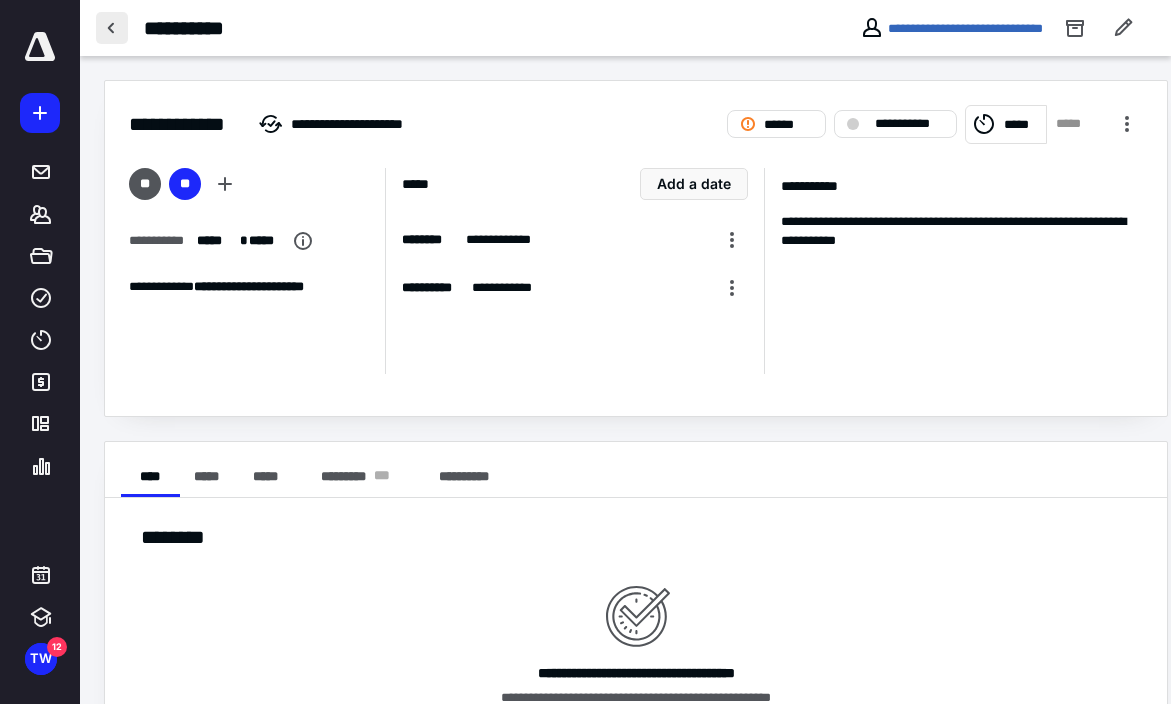 click at bounding box center (112, 28) 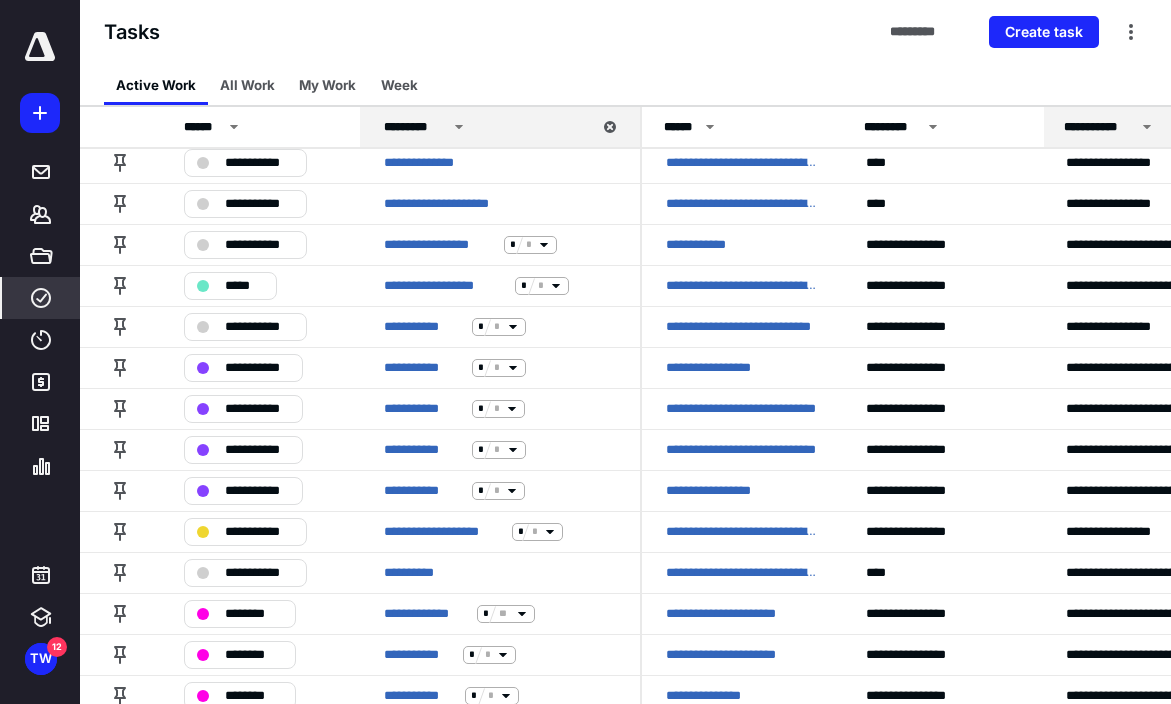scroll, scrollTop: 0, scrollLeft: 0, axis: both 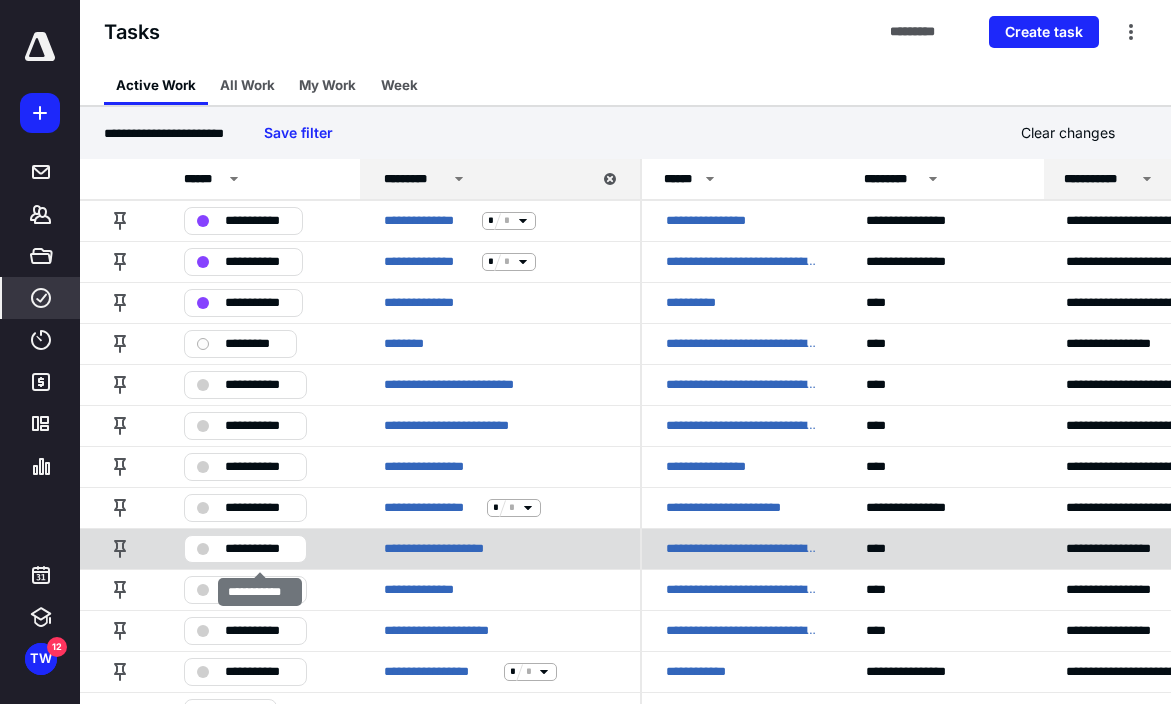 click on "**********" at bounding box center (259, 549) 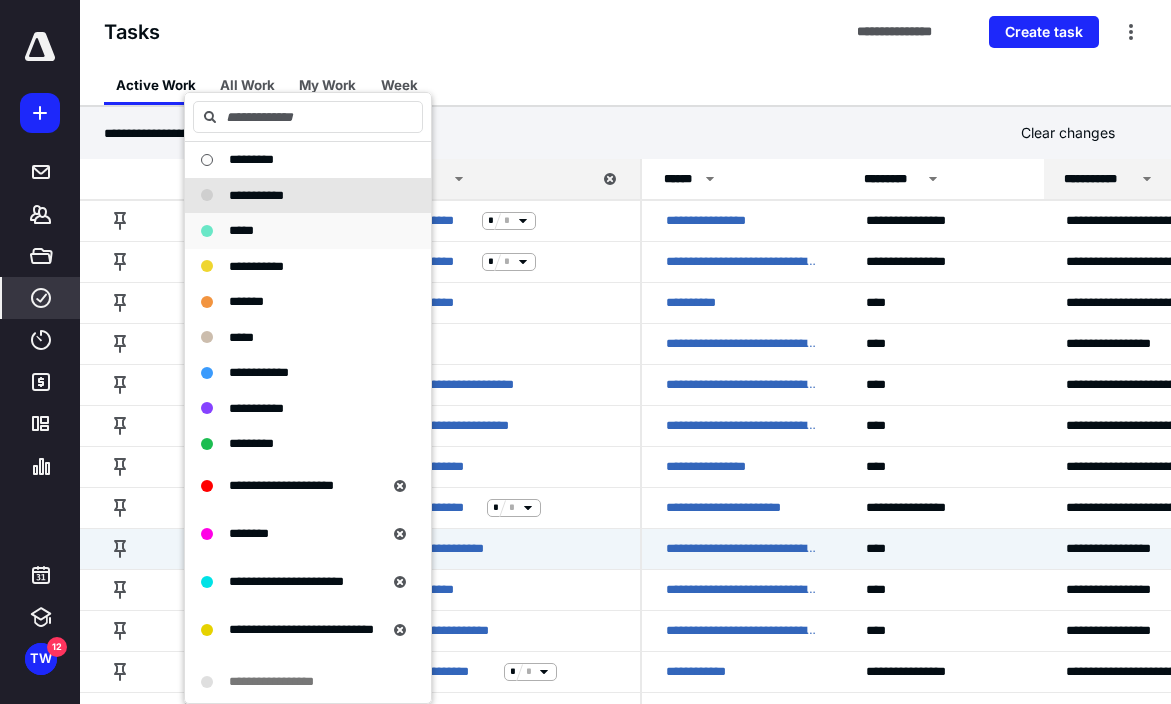 click on "*****" at bounding box center [241, 230] 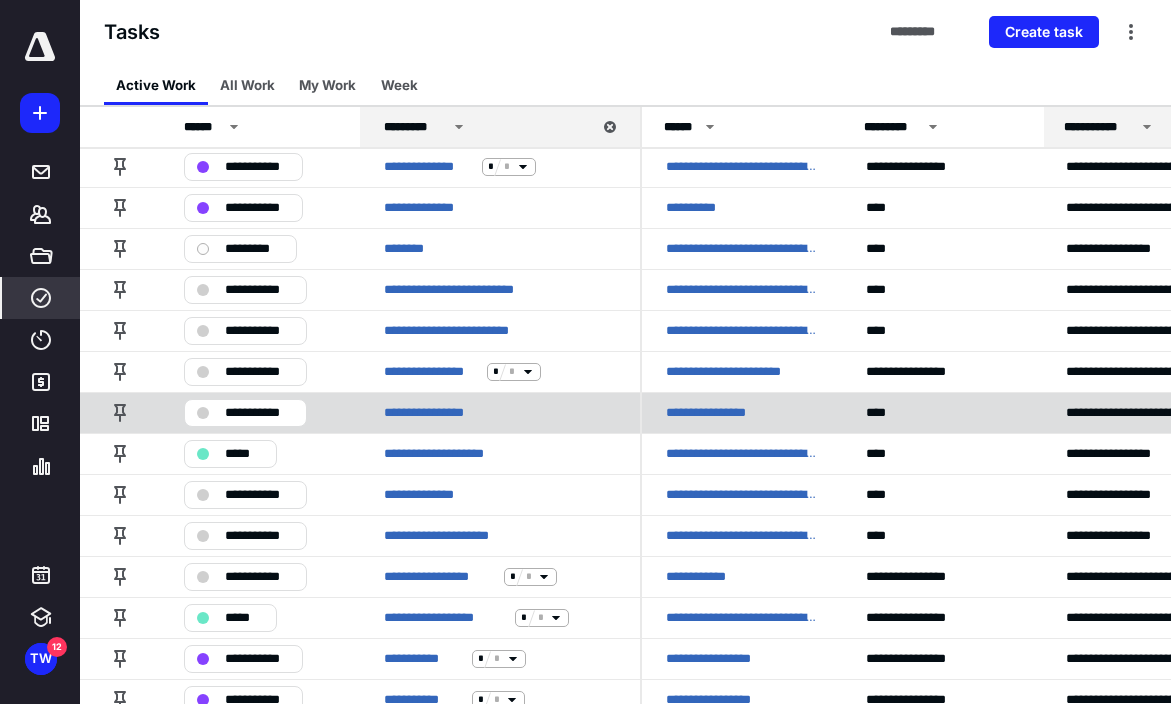 scroll, scrollTop: 0, scrollLeft: 0, axis: both 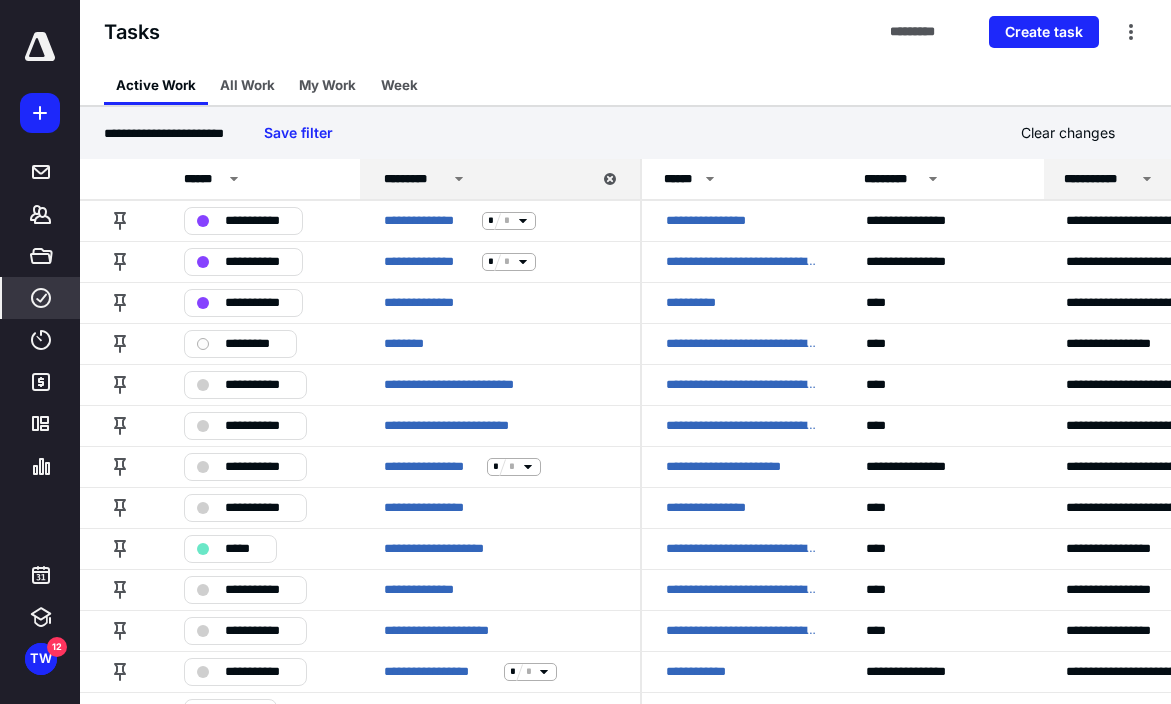 click at bounding box center (40, 47) 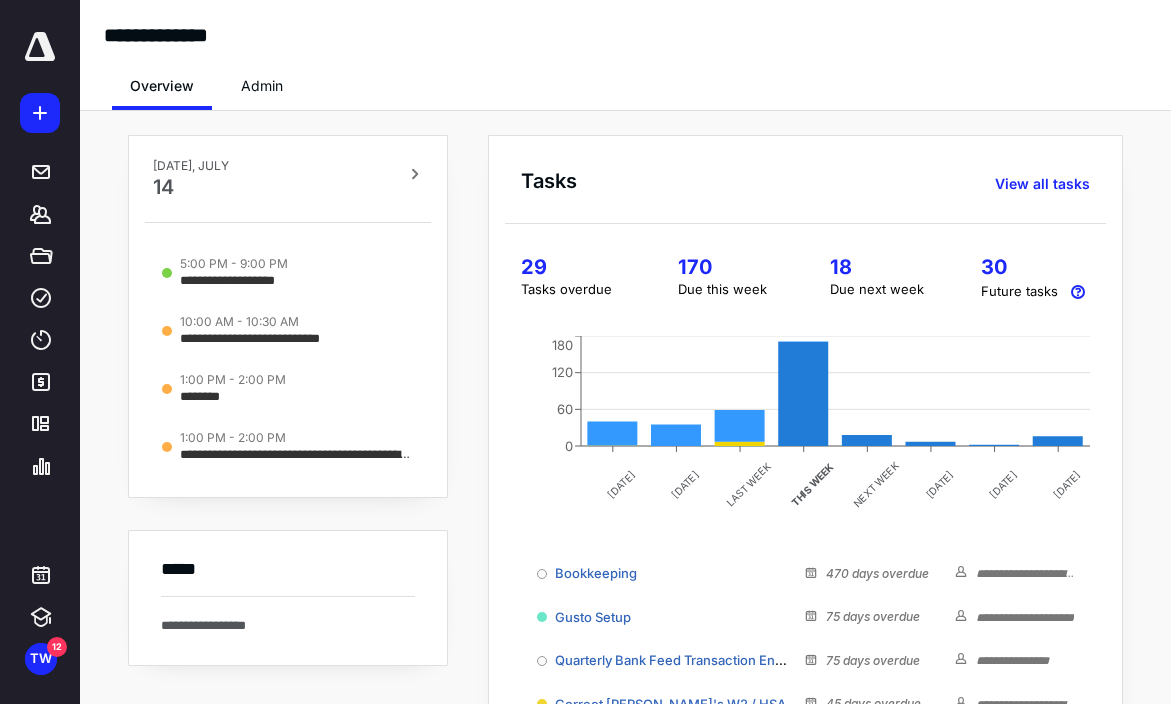 click on "29" at bounding box center (575, 267) 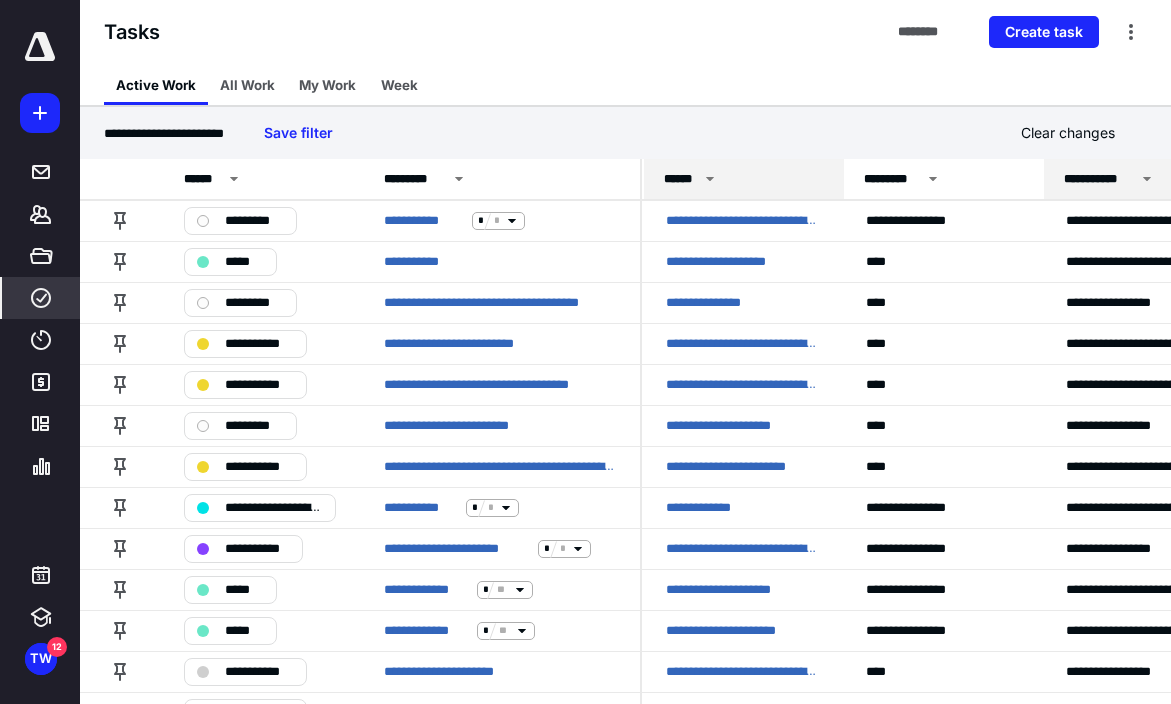 click 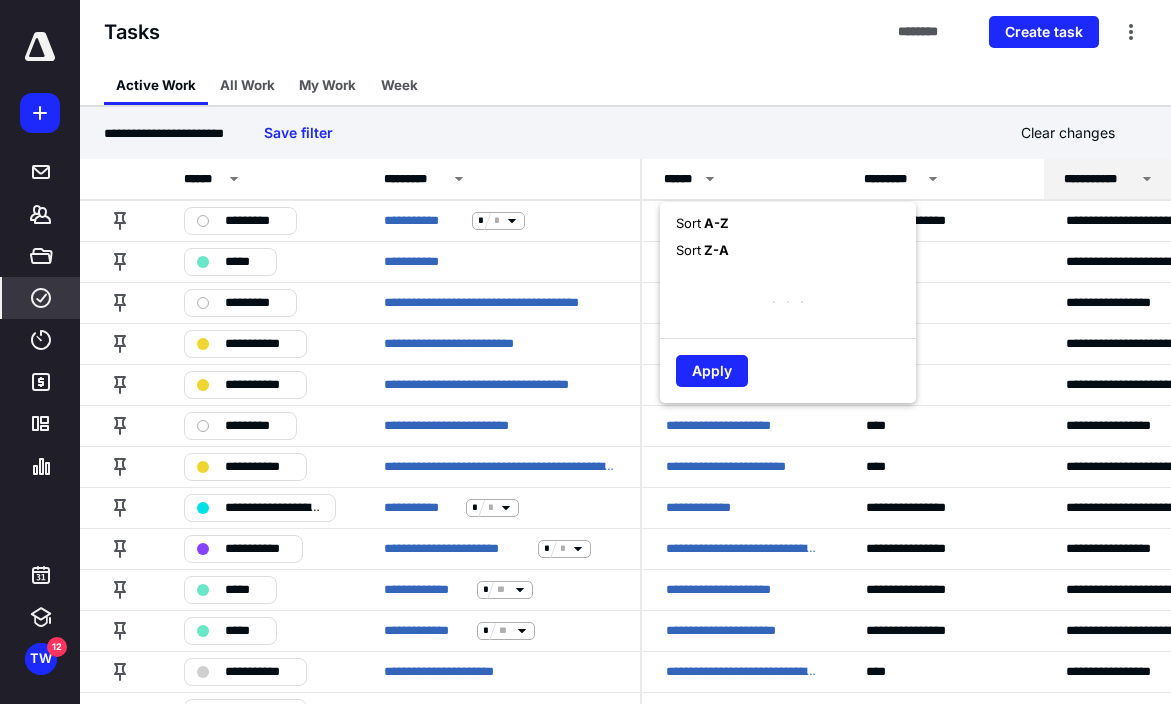 click on "A  -  Z" at bounding box center [715, 223] 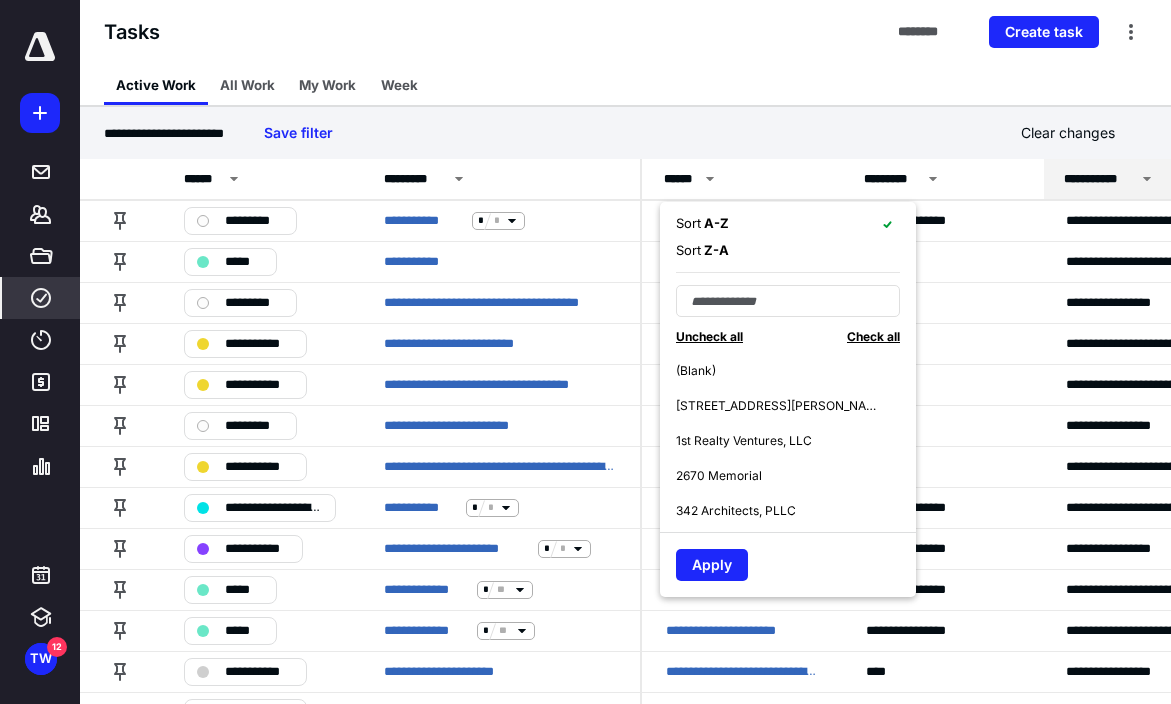 click on "(Blank)" at bounding box center (696, 371) 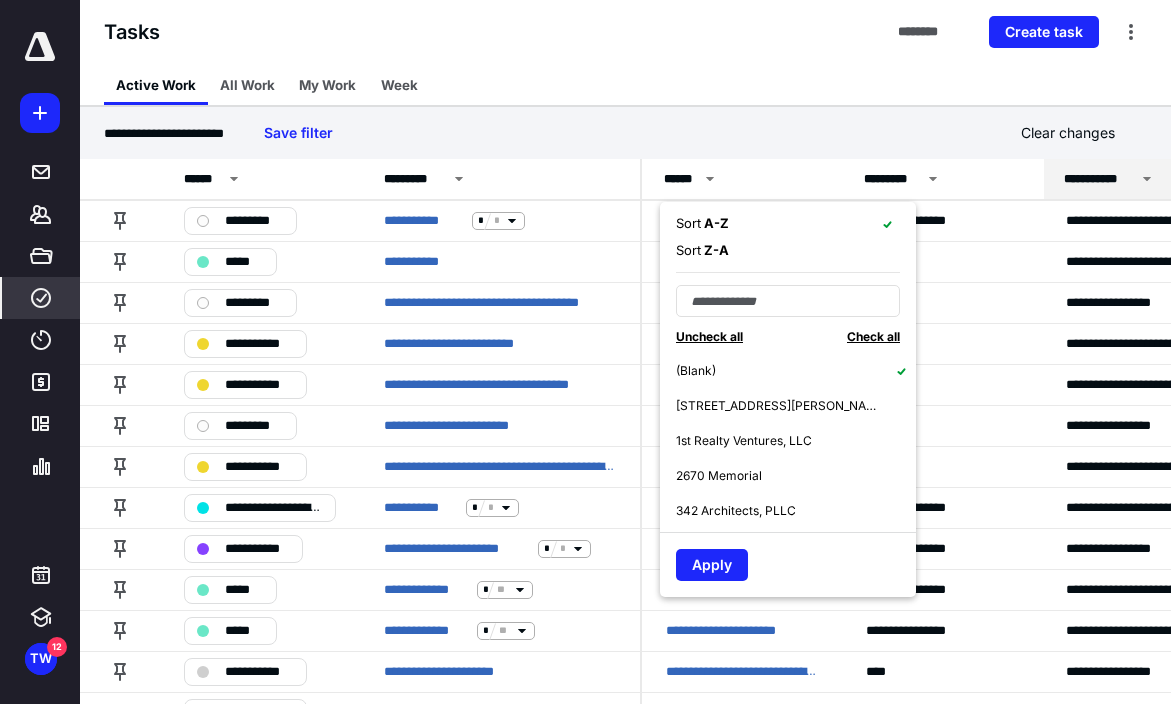 click on "(Blank)" at bounding box center (696, 371) 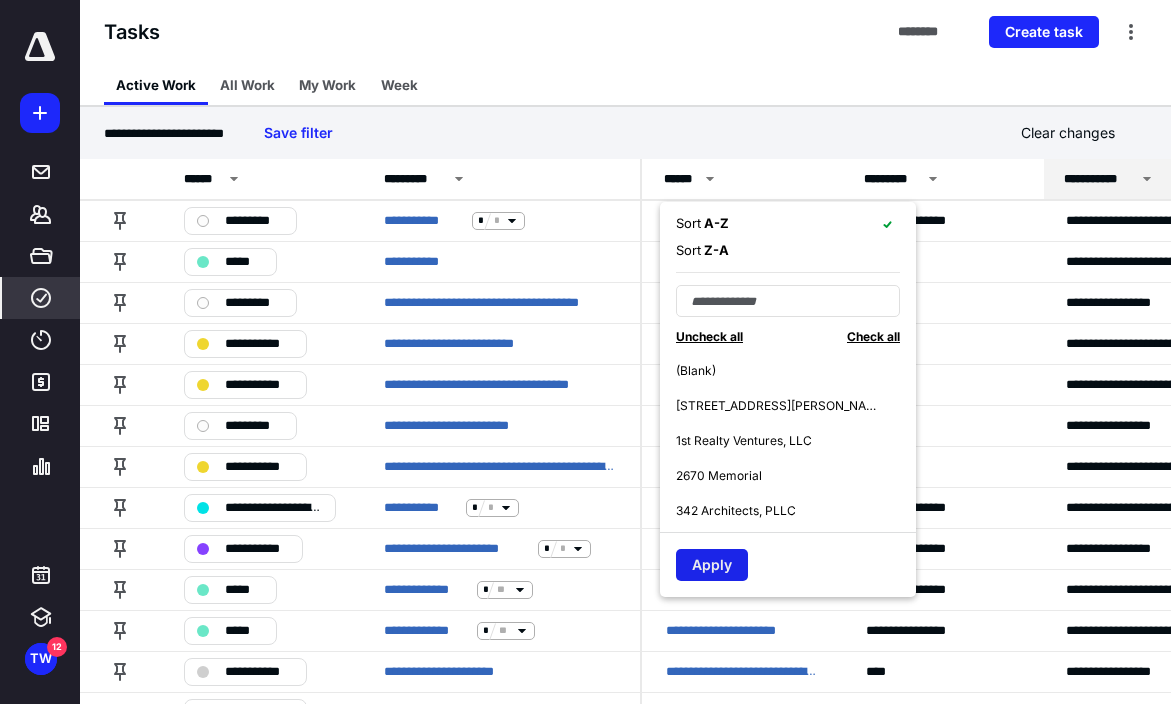 click on "Apply" at bounding box center [712, 565] 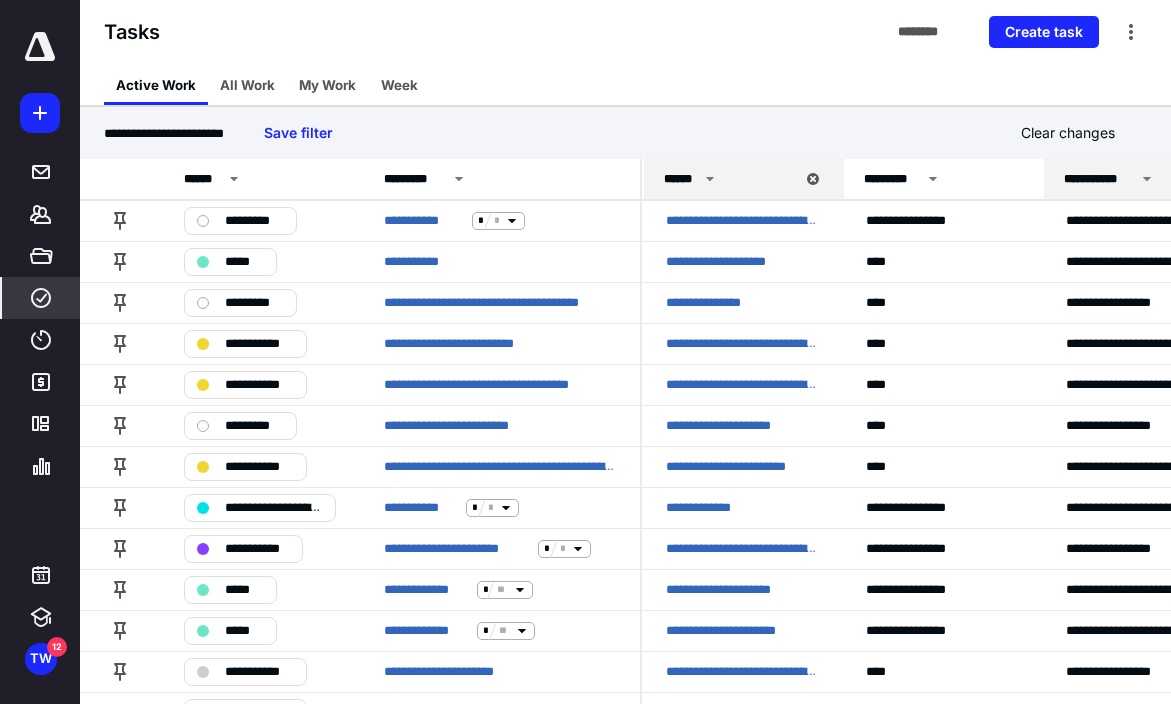 scroll, scrollTop: 24, scrollLeft: 0, axis: vertical 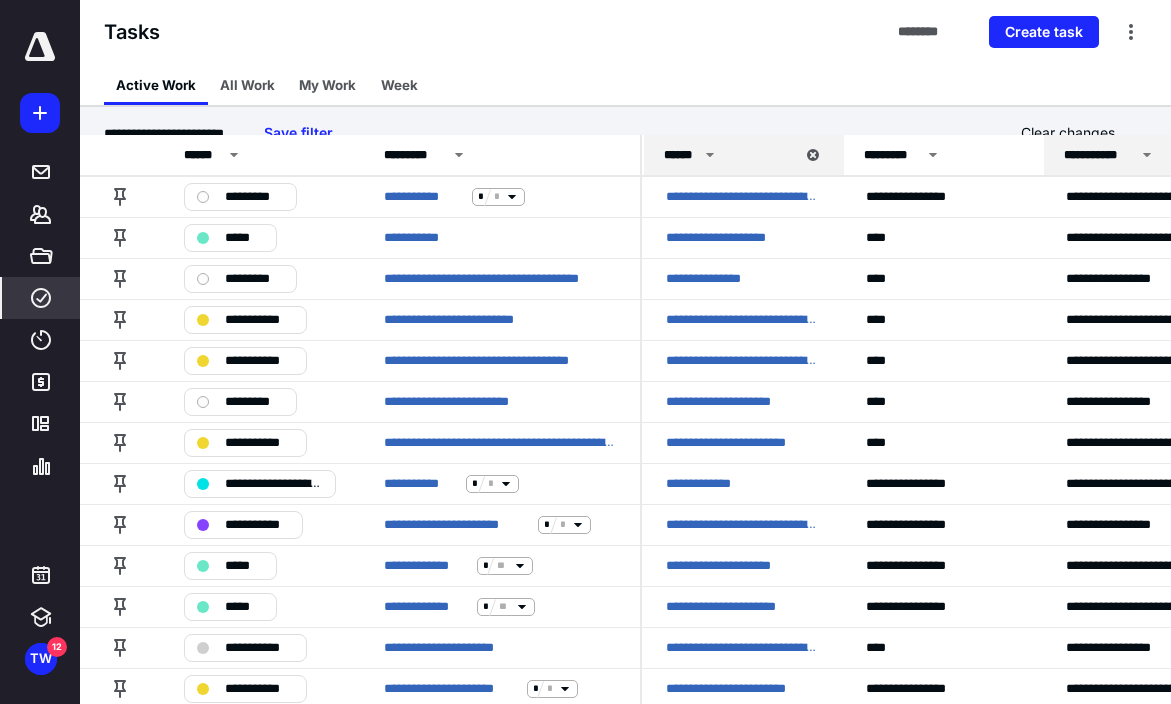 click 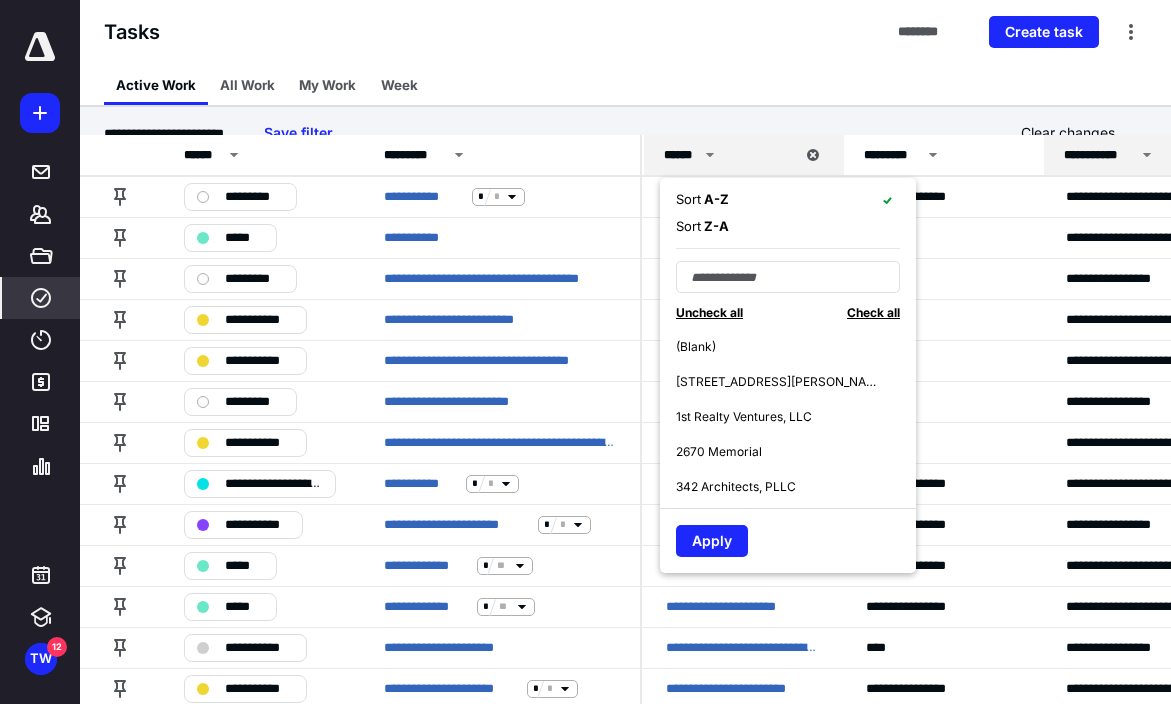 click on "A  -  Z" at bounding box center (715, 199) 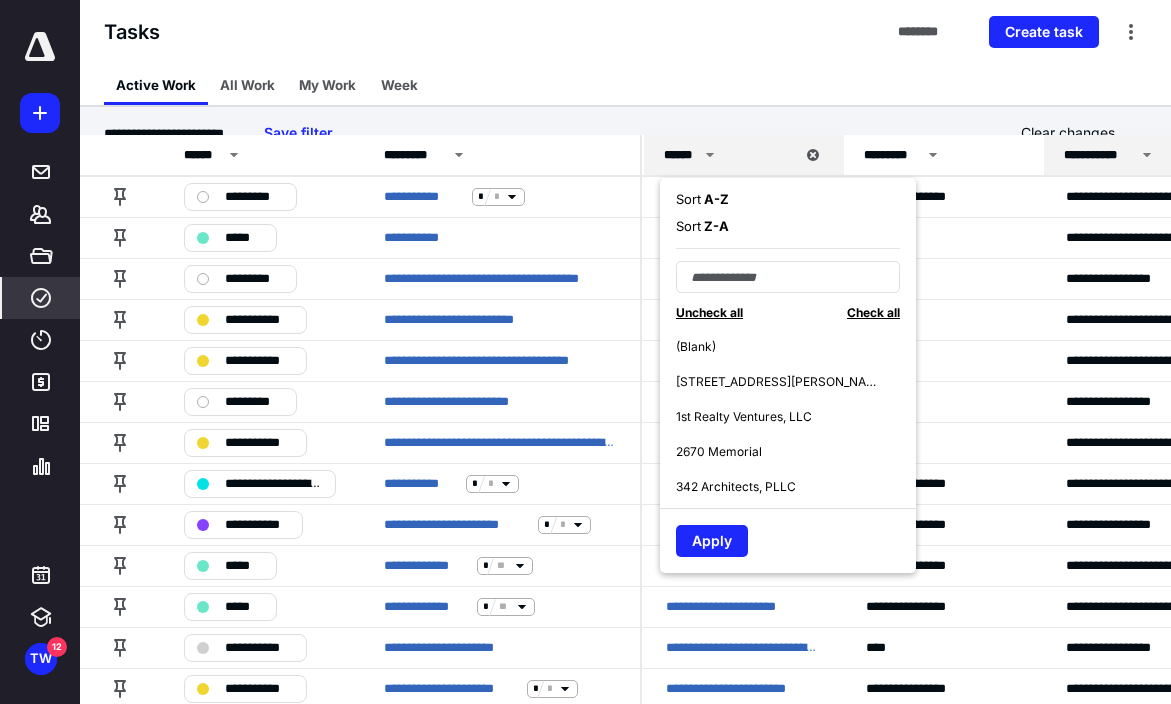 click on "A  -  Z" at bounding box center [715, 199] 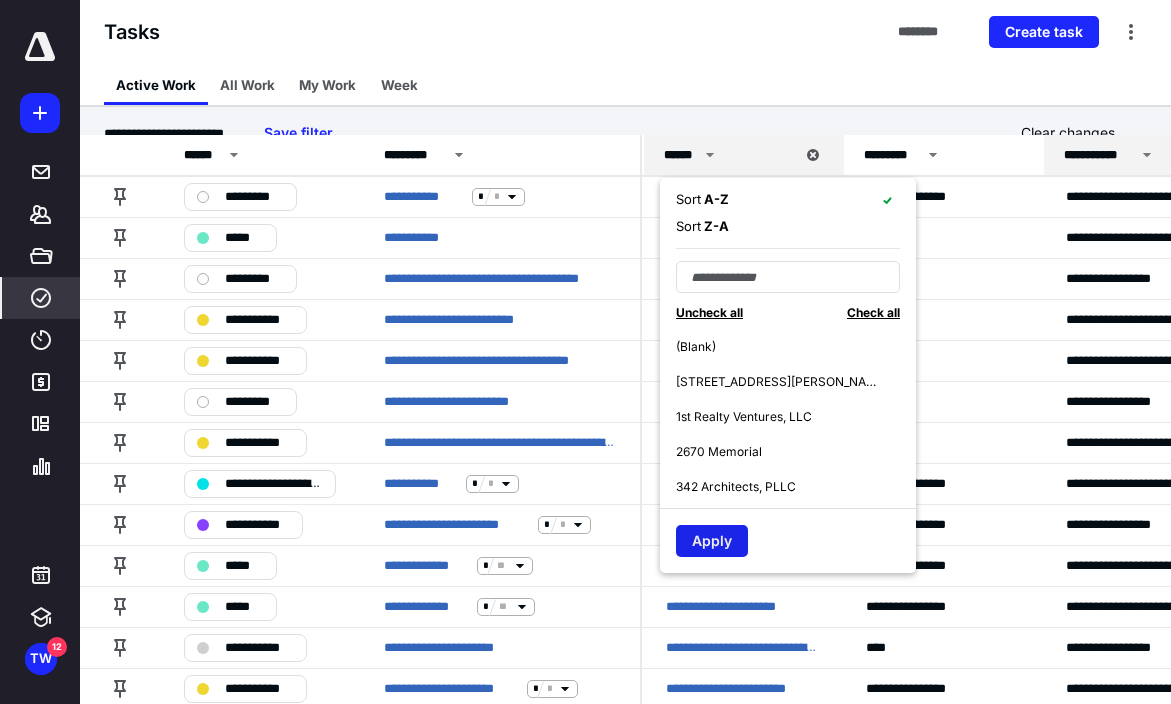 click on "Apply" at bounding box center [712, 541] 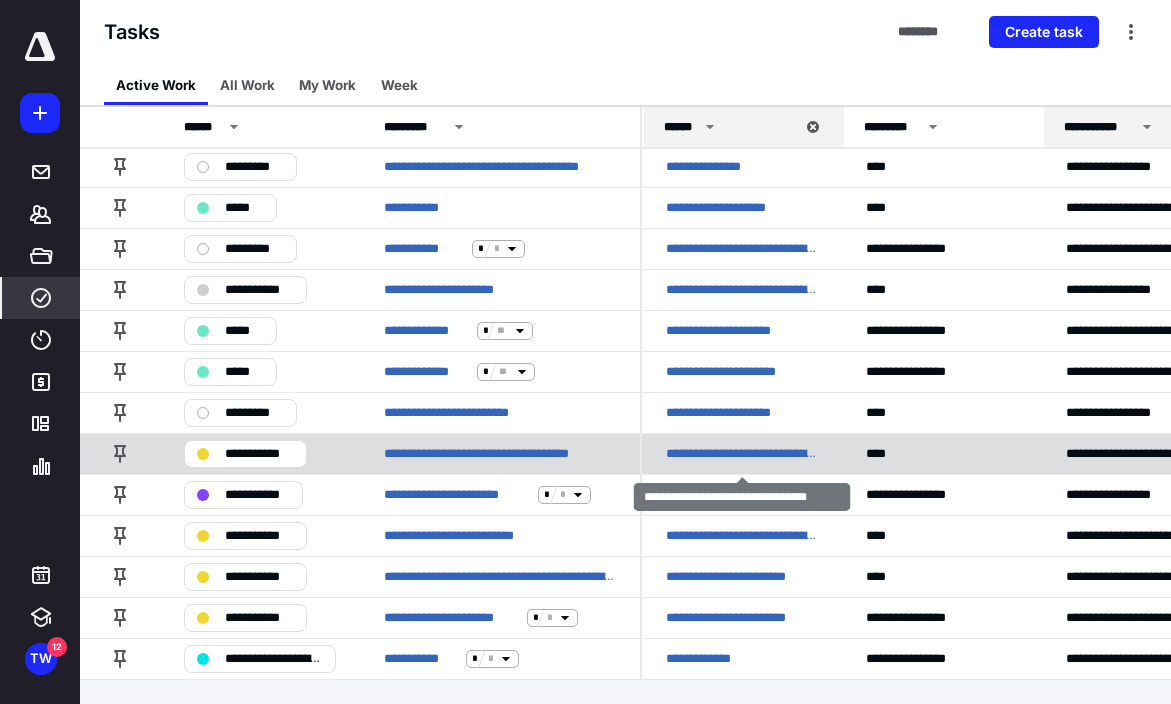 scroll, scrollTop: 0, scrollLeft: 0, axis: both 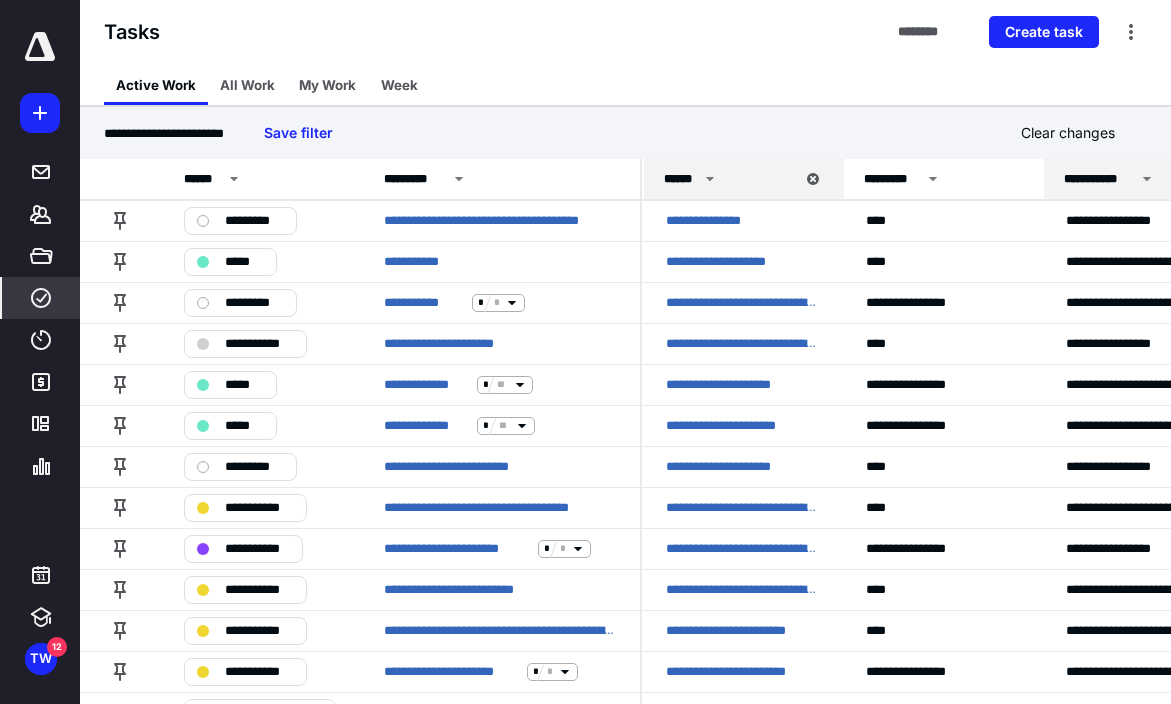 click at bounding box center [40, 47] 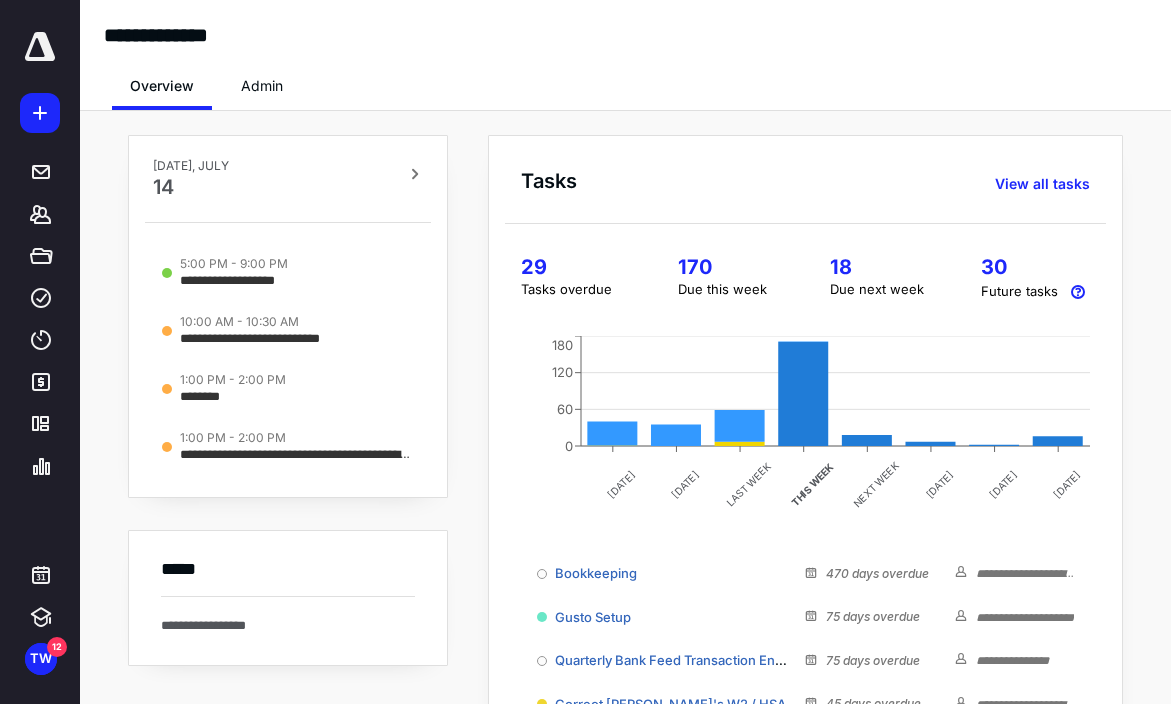 click on "170" at bounding box center (730, 267) 